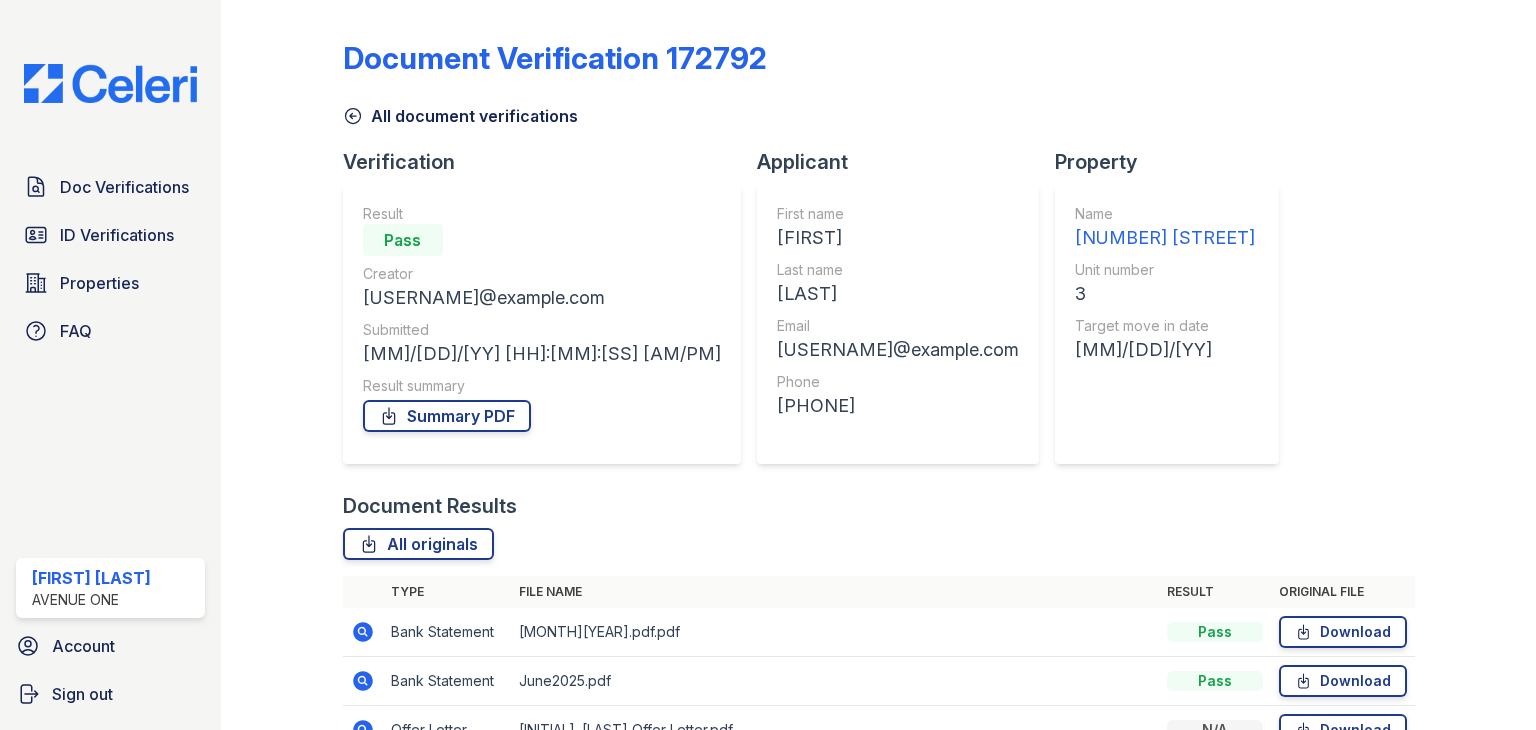 scroll, scrollTop: 0, scrollLeft: 0, axis: both 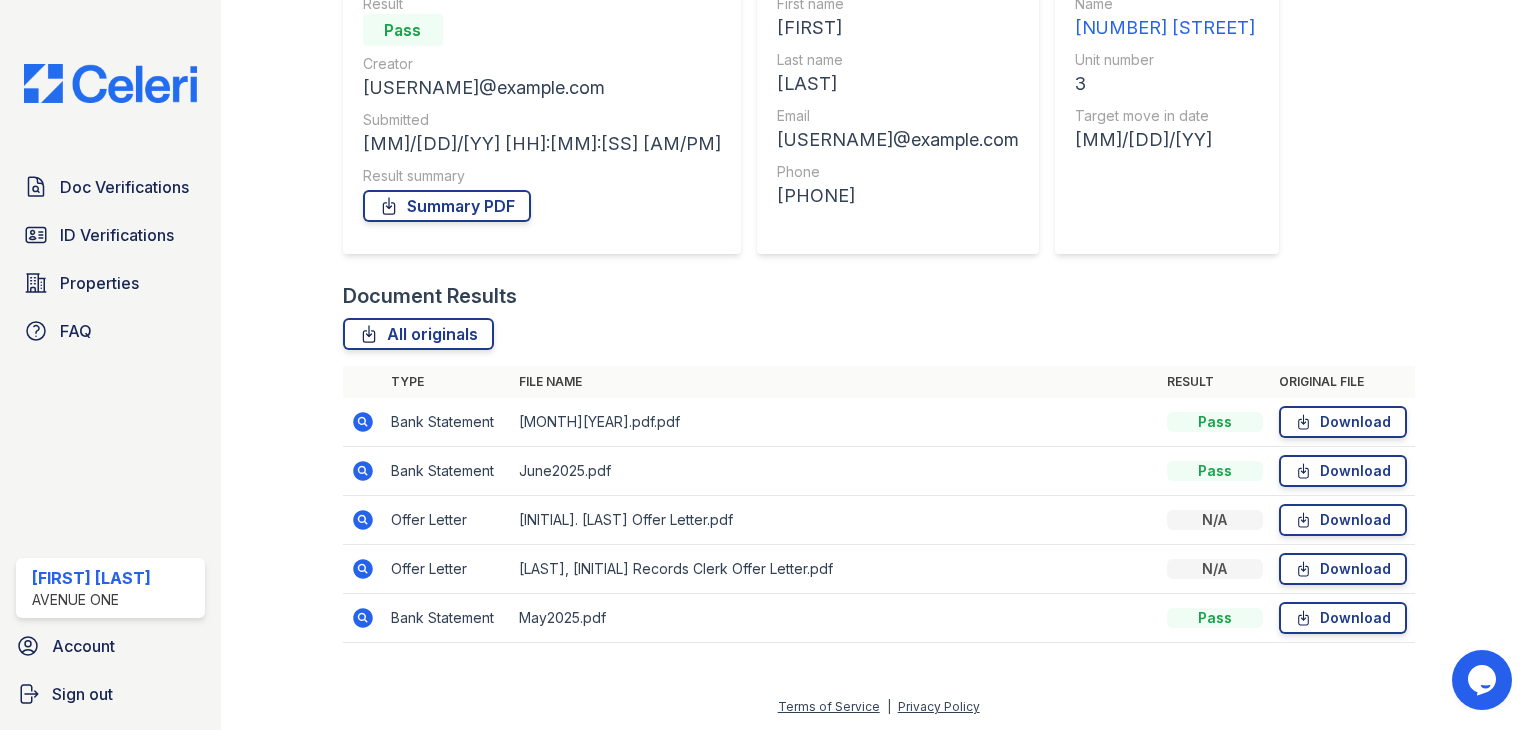 click on "Burke, S   Records Clerk Offer Letter.pdf" at bounding box center (835, 569) 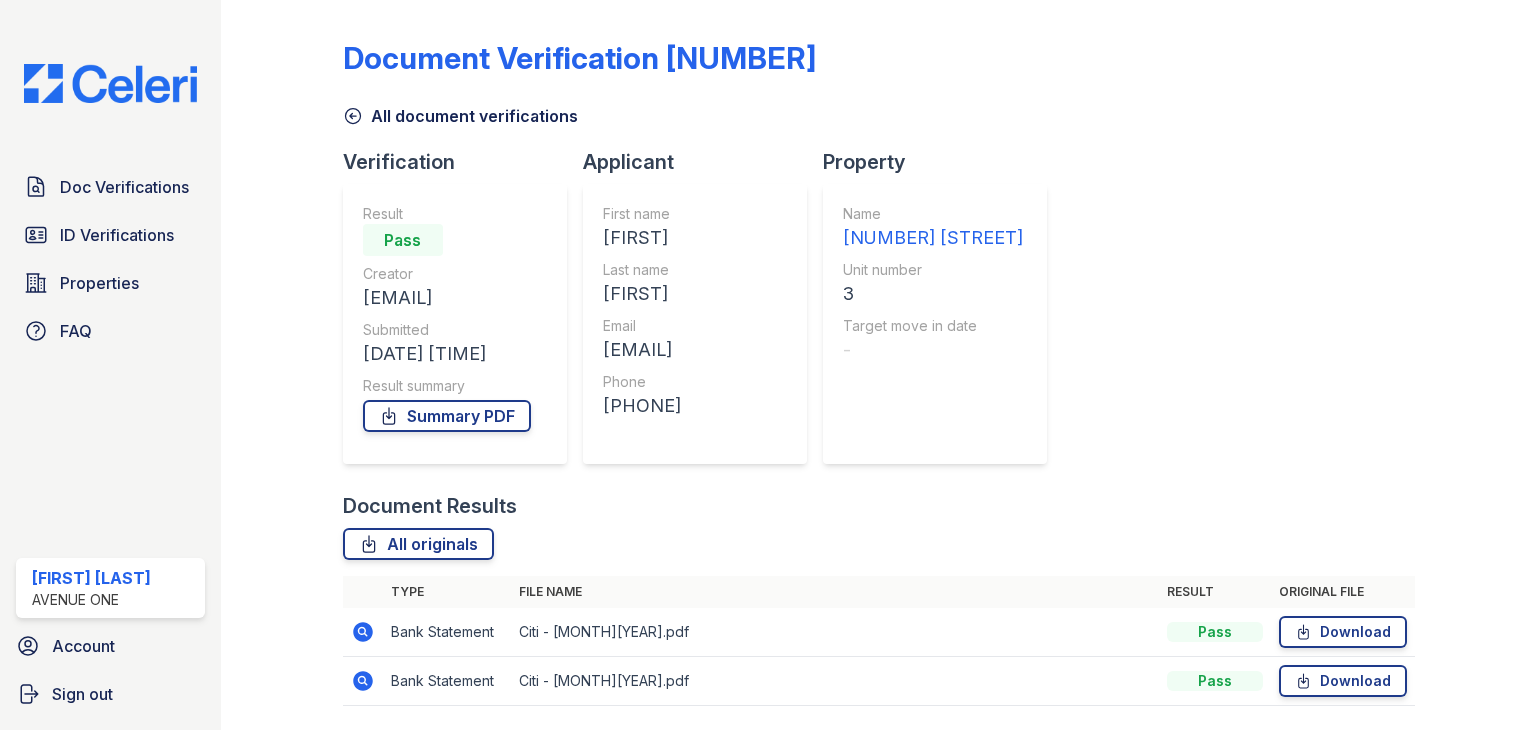 scroll, scrollTop: 0, scrollLeft: 0, axis: both 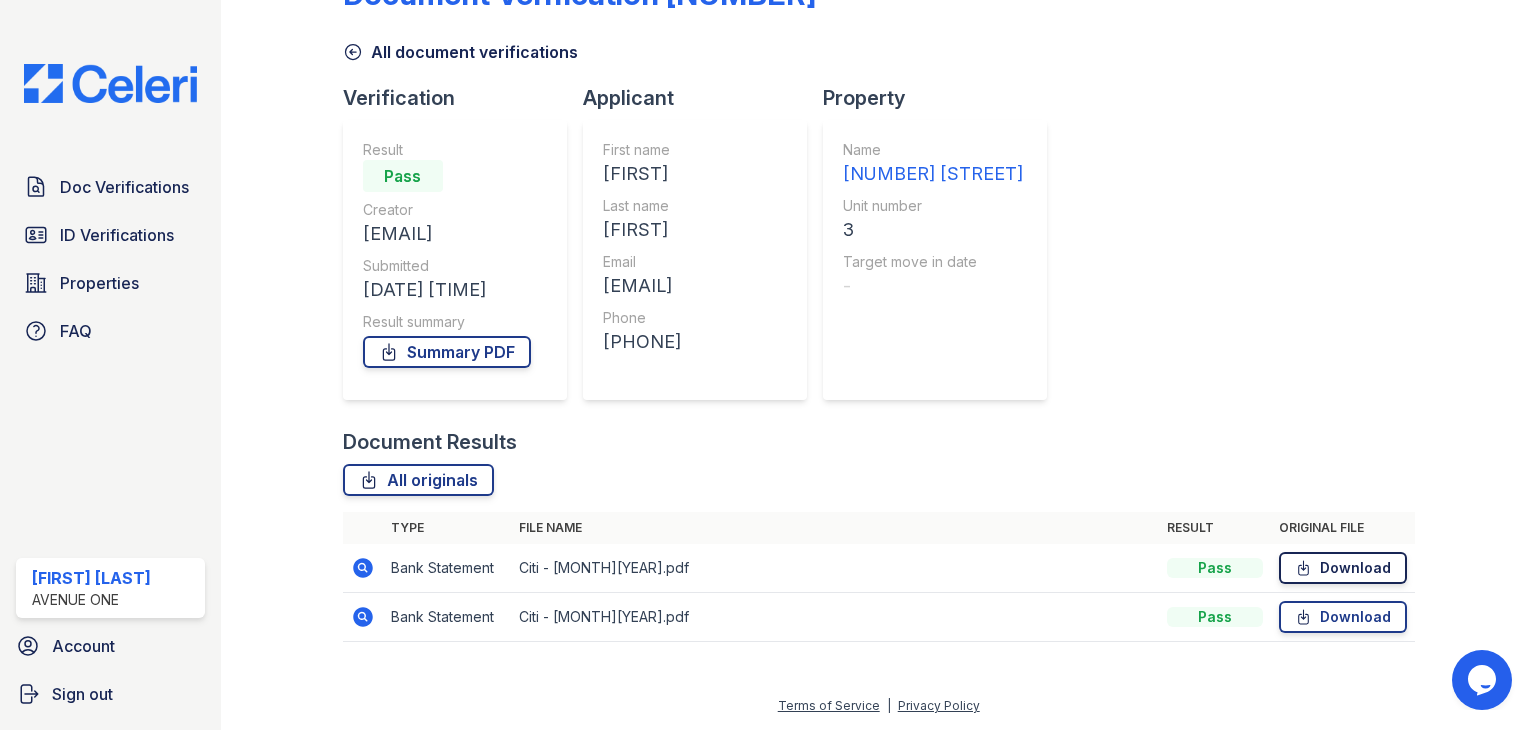 click on "Download" at bounding box center (1343, 568) 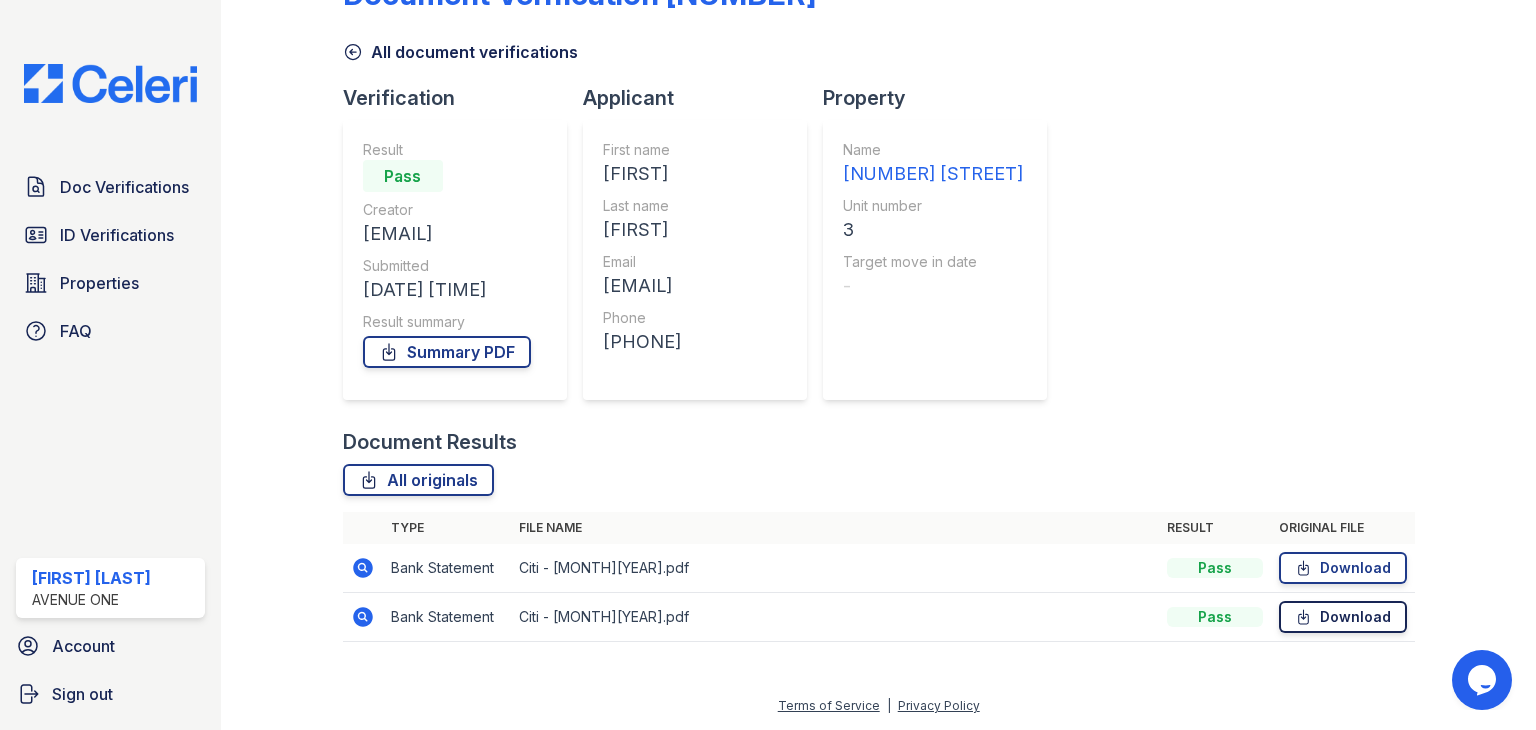 click on "Download" at bounding box center [1343, 617] 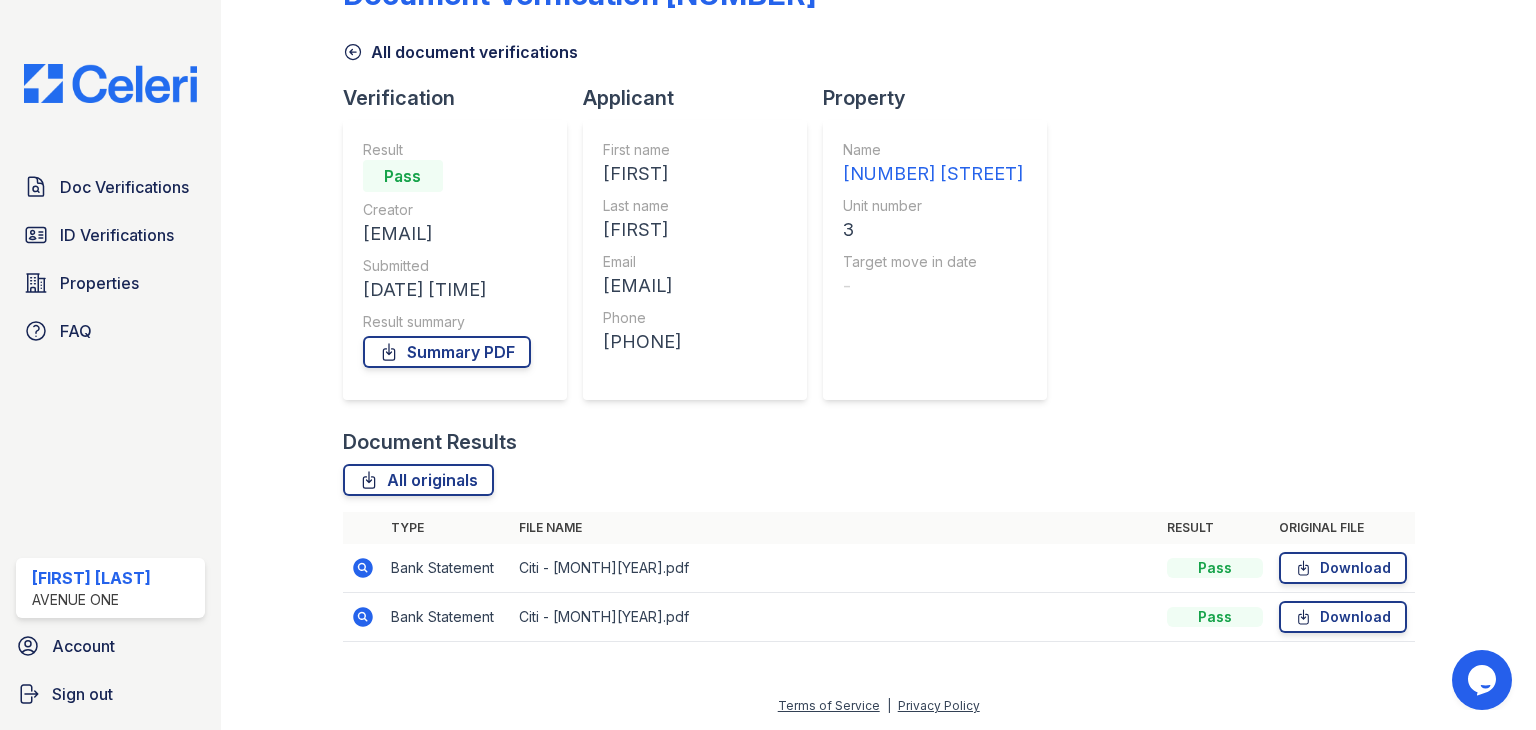 click on "Document Results" at bounding box center (879, 442) 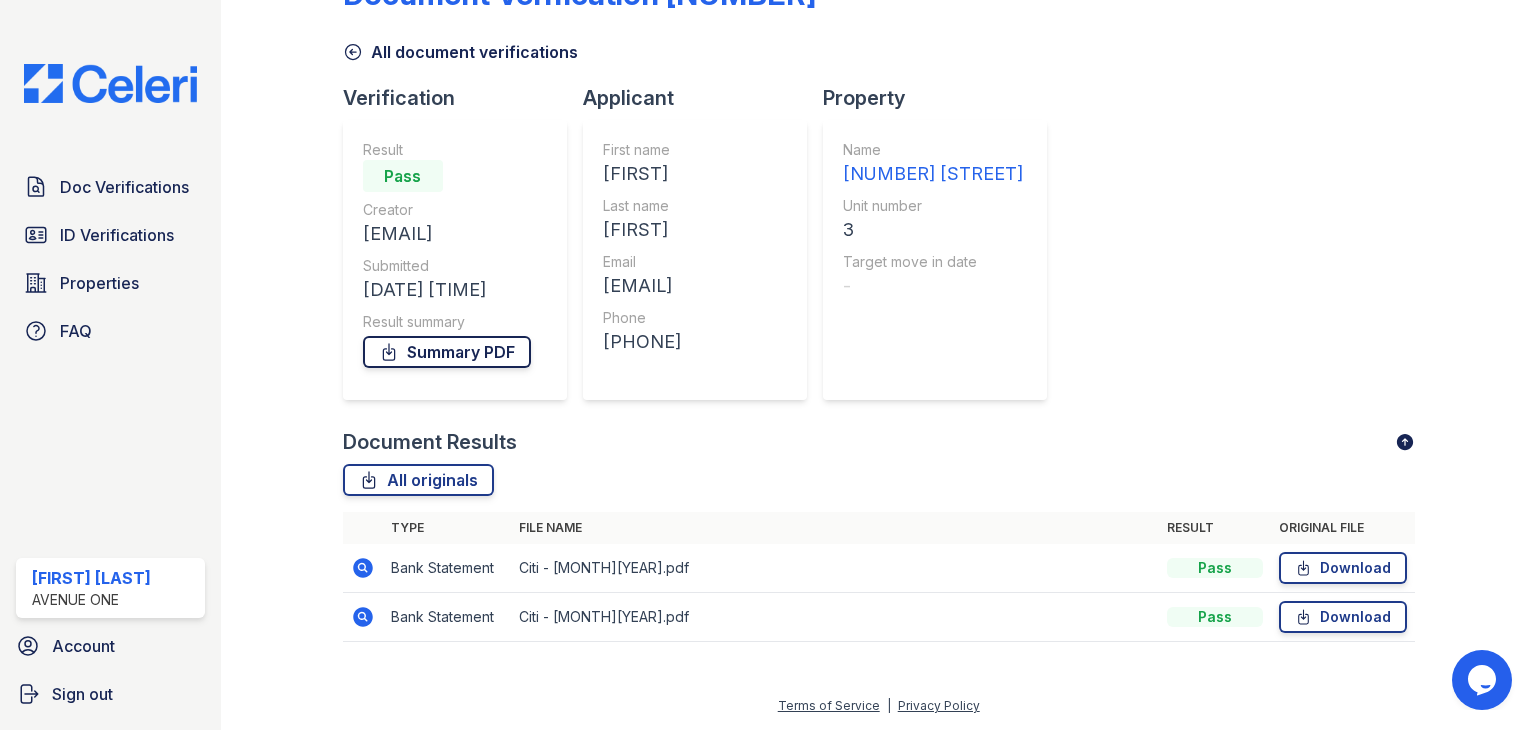 click on "Summary PDF" at bounding box center (447, 352) 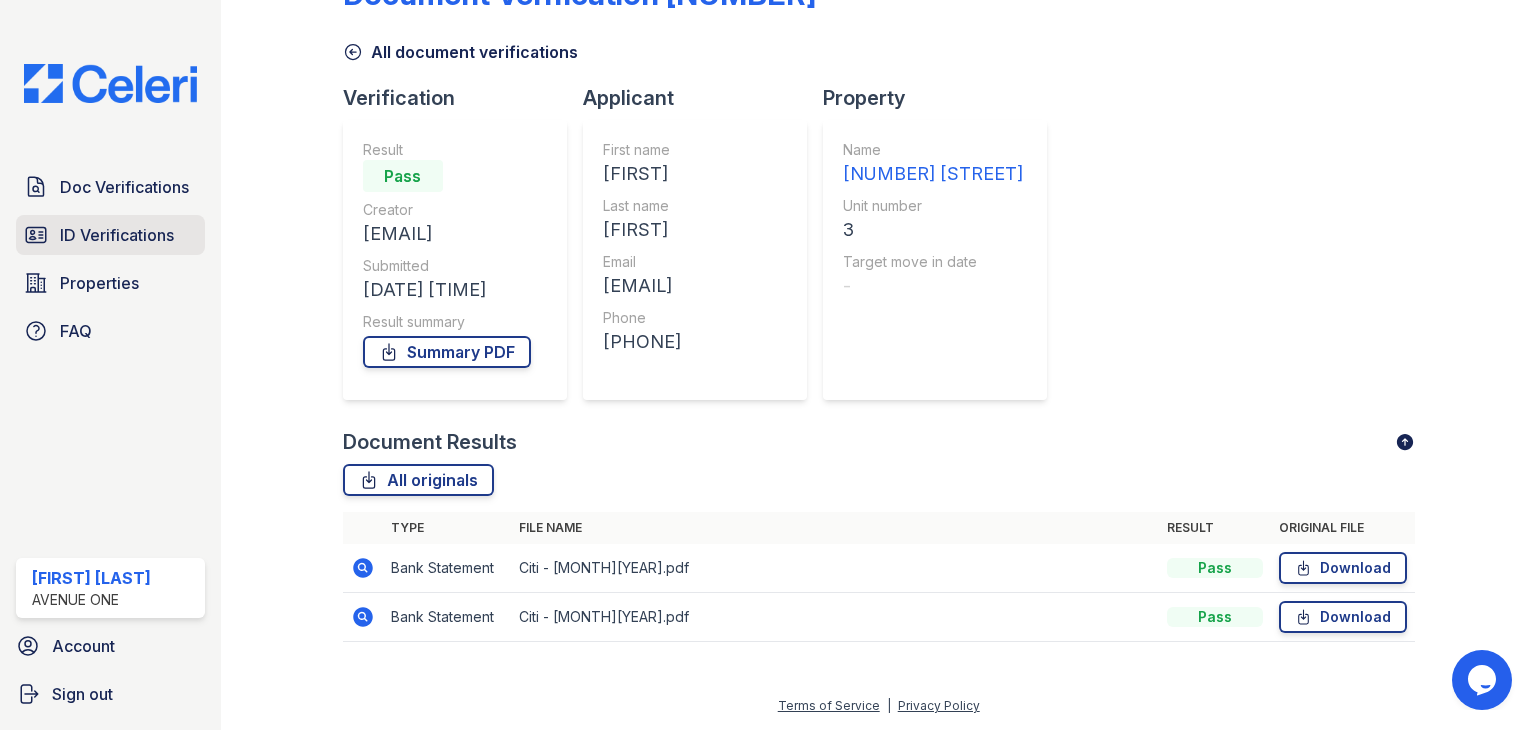 click on "ID Verifications" at bounding box center [117, 235] 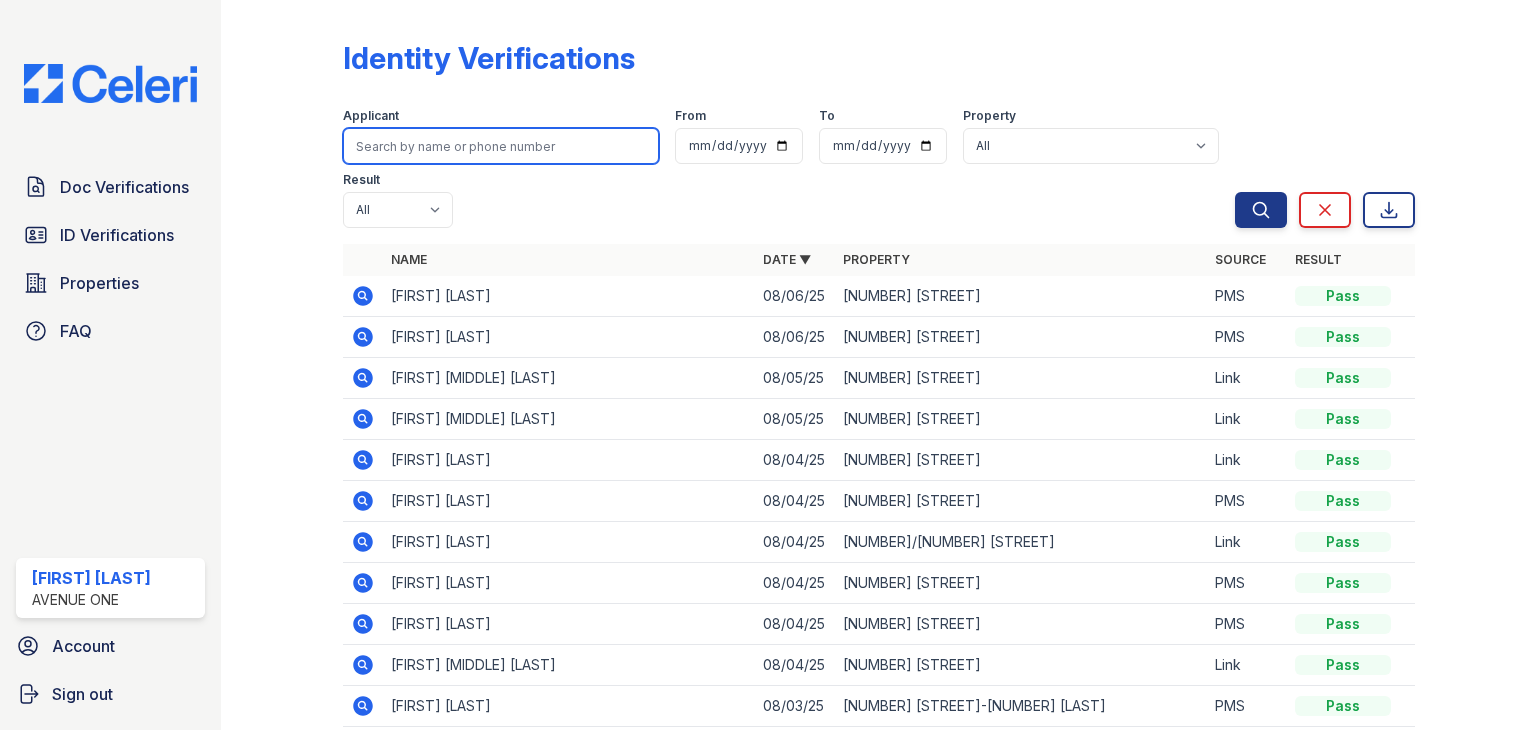 paste on "daldaco185@gmail.com" 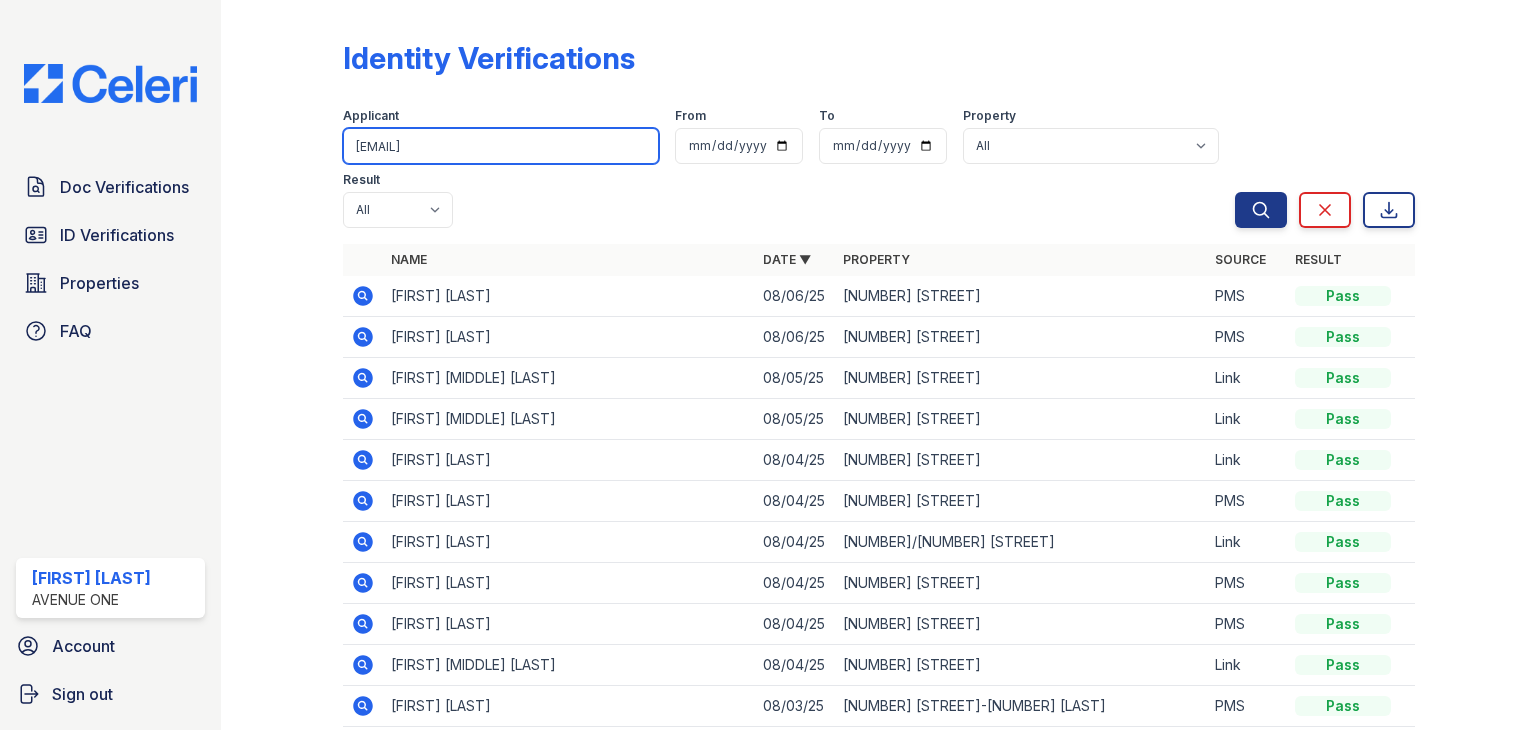 type on "daldaco185@gmail.com" 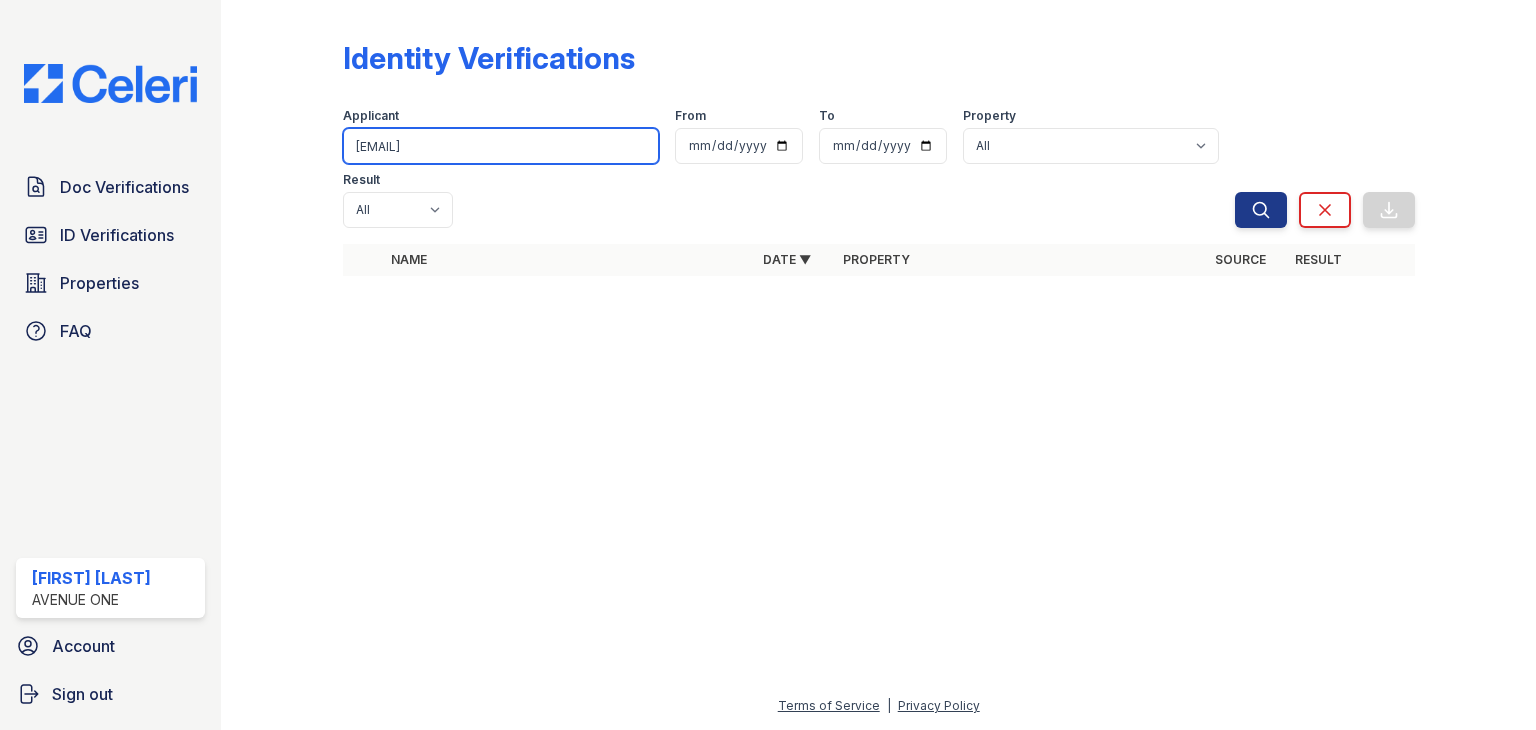 click on "Doc Verifications
ID Verifications
Properties
FAQ
Marina Robles
Avenue One
Account
Sign out
Identity Verifications
Filter
Applicant
daldaco185@gmail.com
From
To
Property
All
1002 North 24th Avenue
1005 Bellwood Avenue
1013 Bellwood Avenue
1024-36 East Division Street
10602 Oak Tree Drive
10604 Oak Tree Drive
109 Town Crest Drive
11001 S Ridgeland Ave
11235 Moraine Drive
115 Marengo Avenue-407
116-118 Center Street
1200-1258 Remington Road
12255 South Artesian Avenue
1246 South 57th
12710 Elm St & 12711 Highland Ave & 2645, 2647, 2649, 2651 W 127th Burr Oak
1279 Harding Avenue
13024 Honore Street" at bounding box center [768, 365] 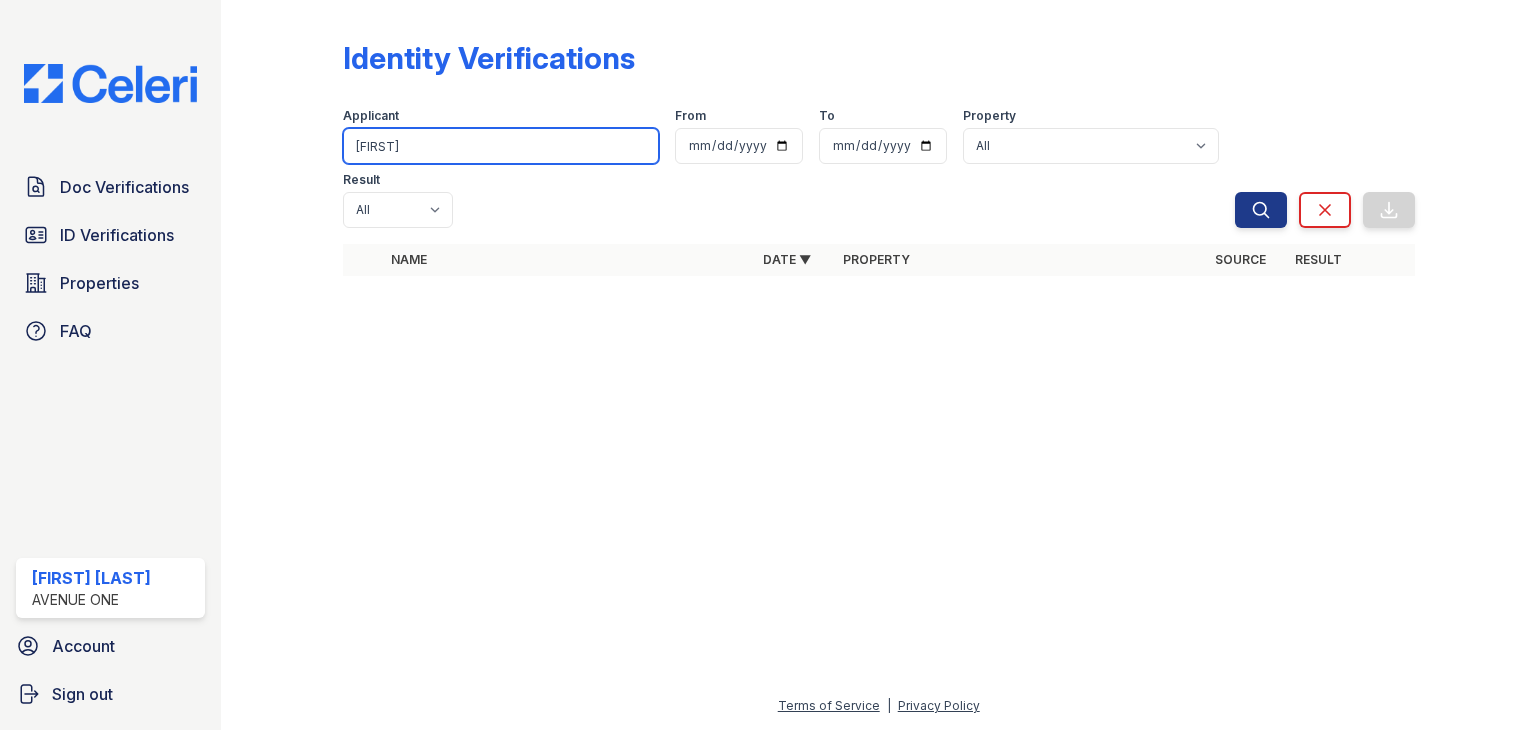 type on "Sarah" 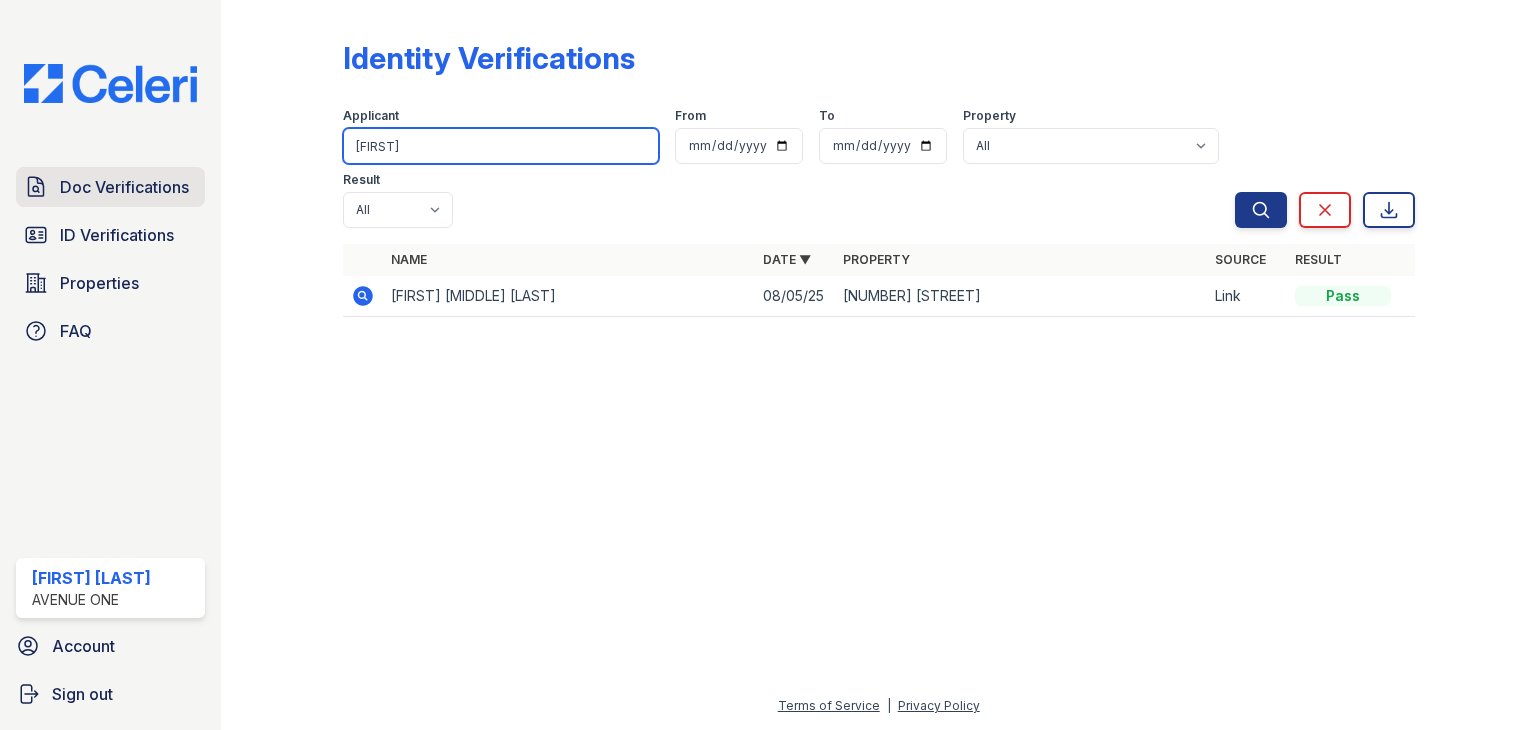 drag, startPoint x: 404, startPoint y: 148, endPoint x: 183, endPoint y: 173, distance: 222.40953 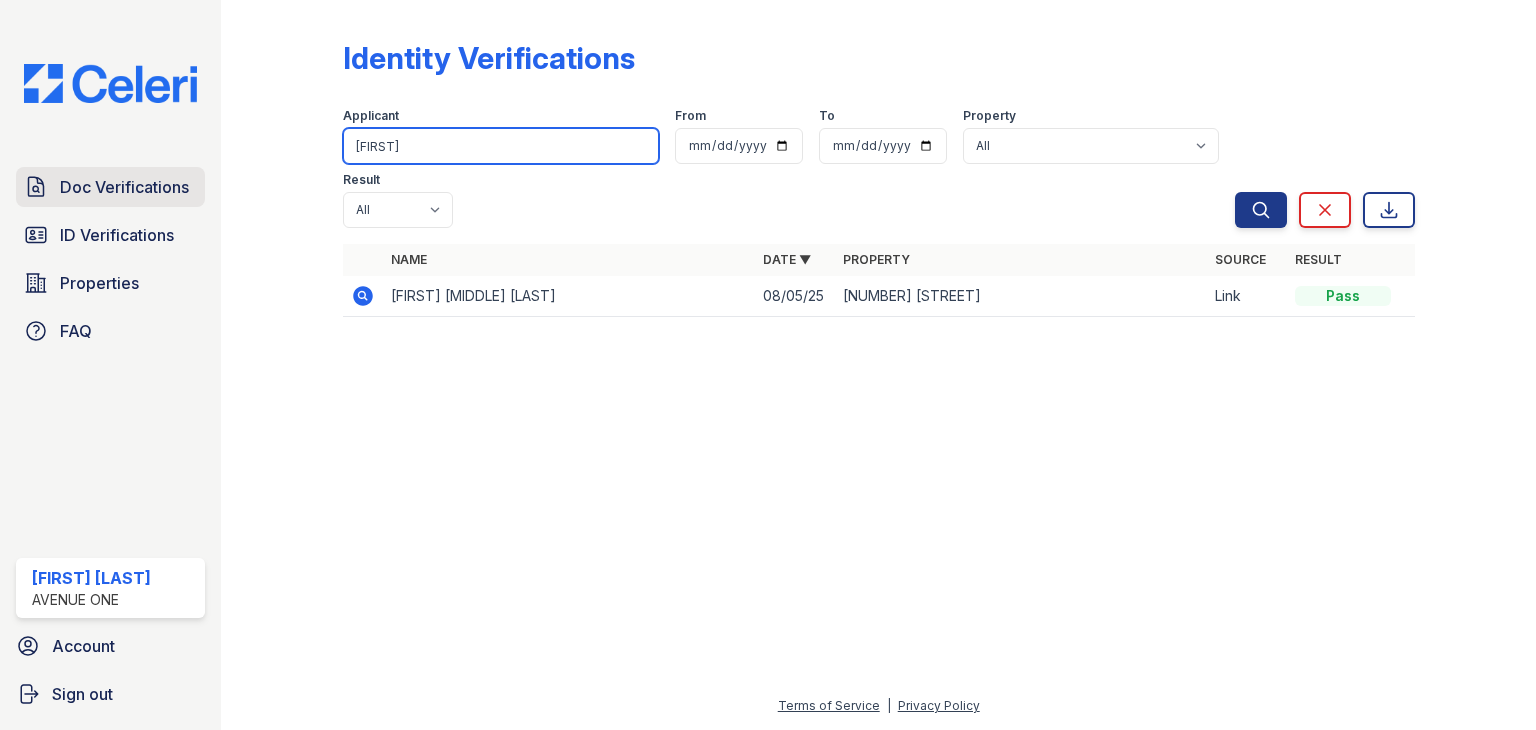 type on "Dario" 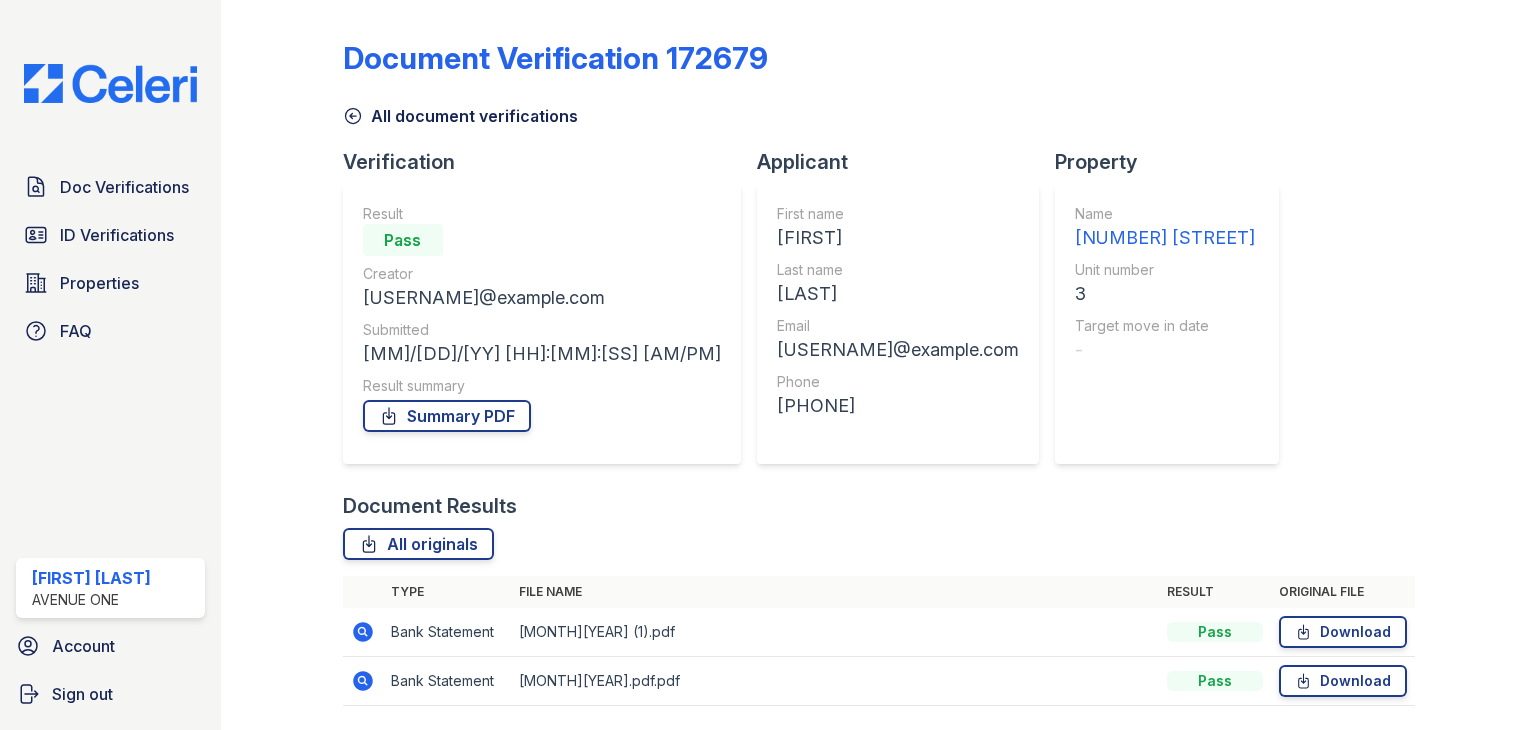 scroll, scrollTop: 0, scrollLeft: 0, axis: both 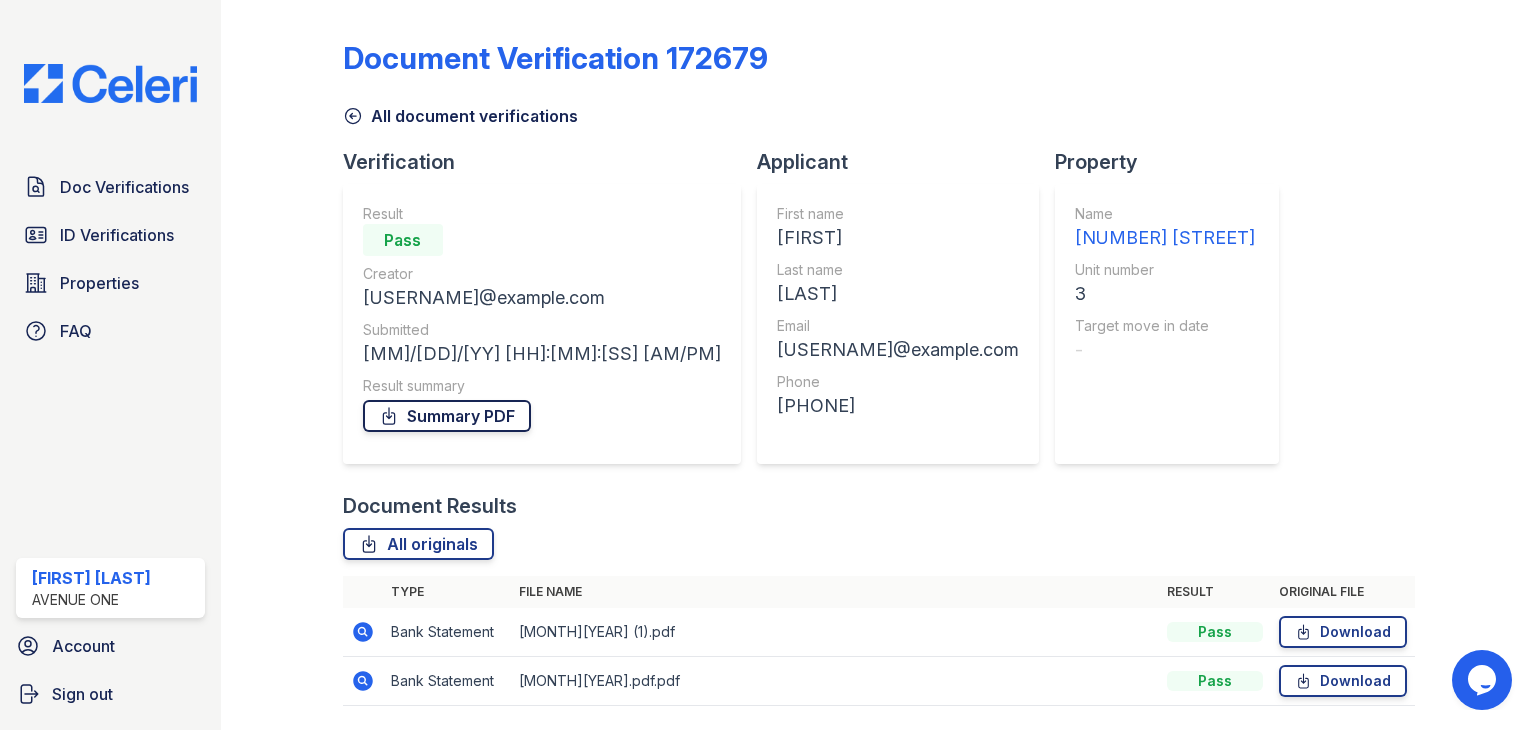 click on "Summary PDF" at bounding box center [447, 416] 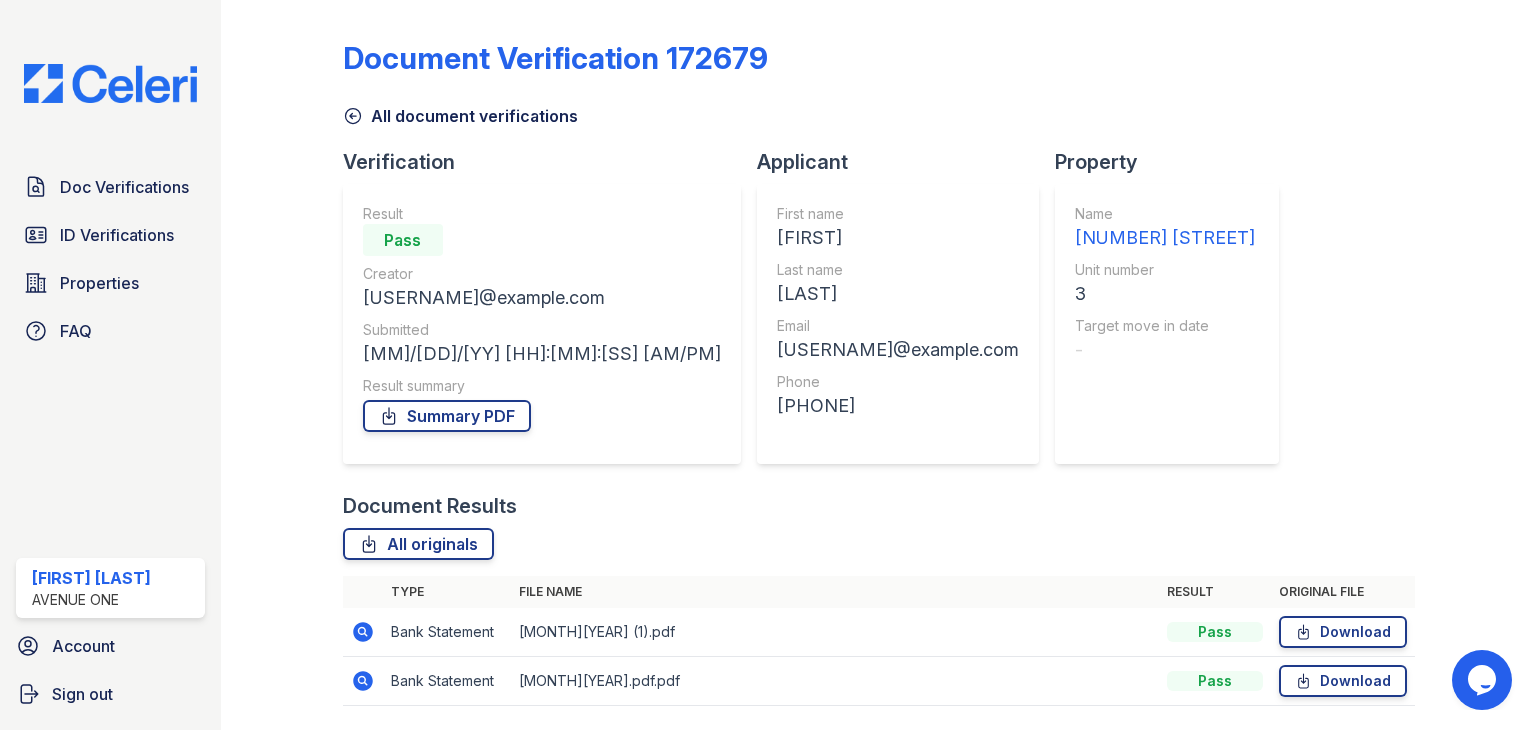 scroll, scrollTop: 64, scrollLeft: 0, axis: vertical 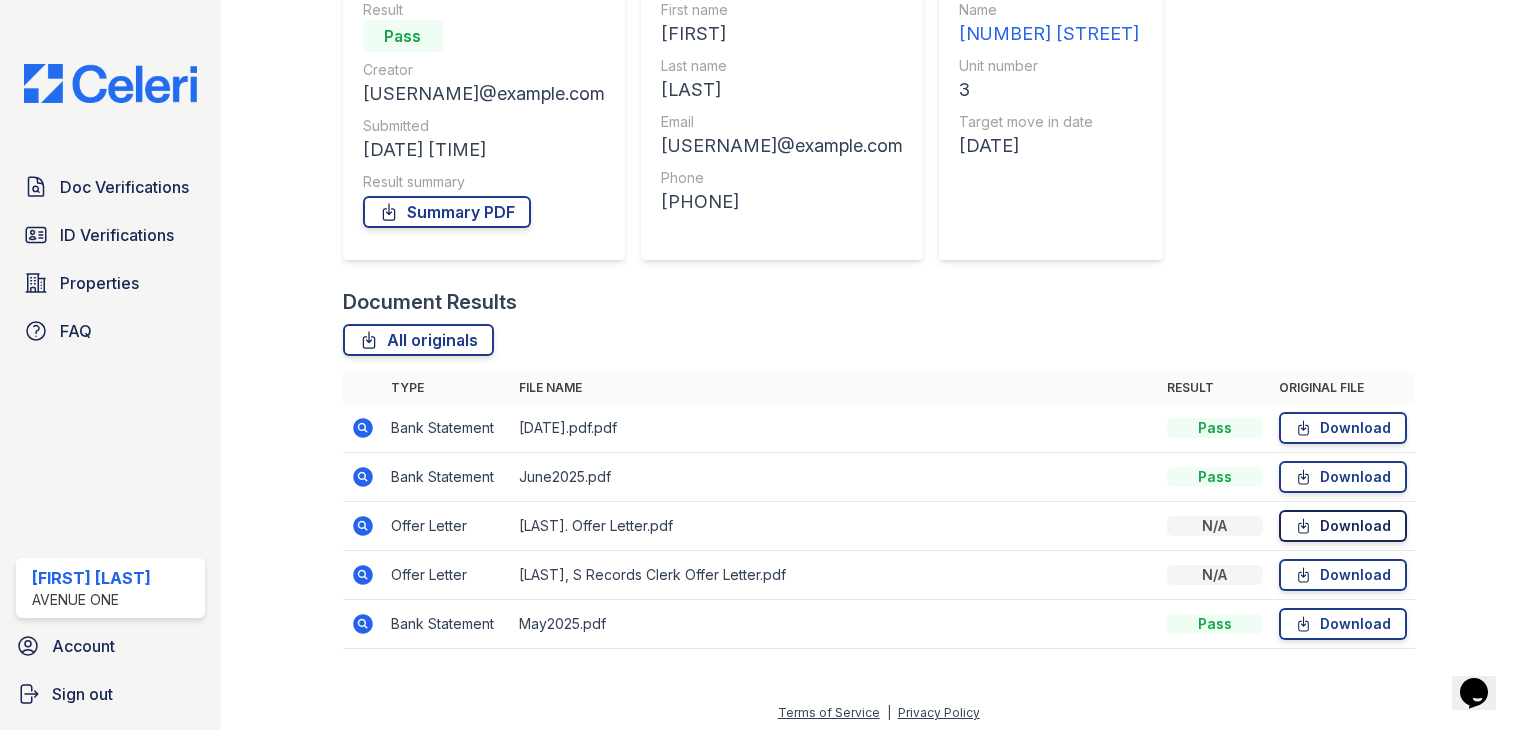 click on "Download" at bounding box center (1343, 526) 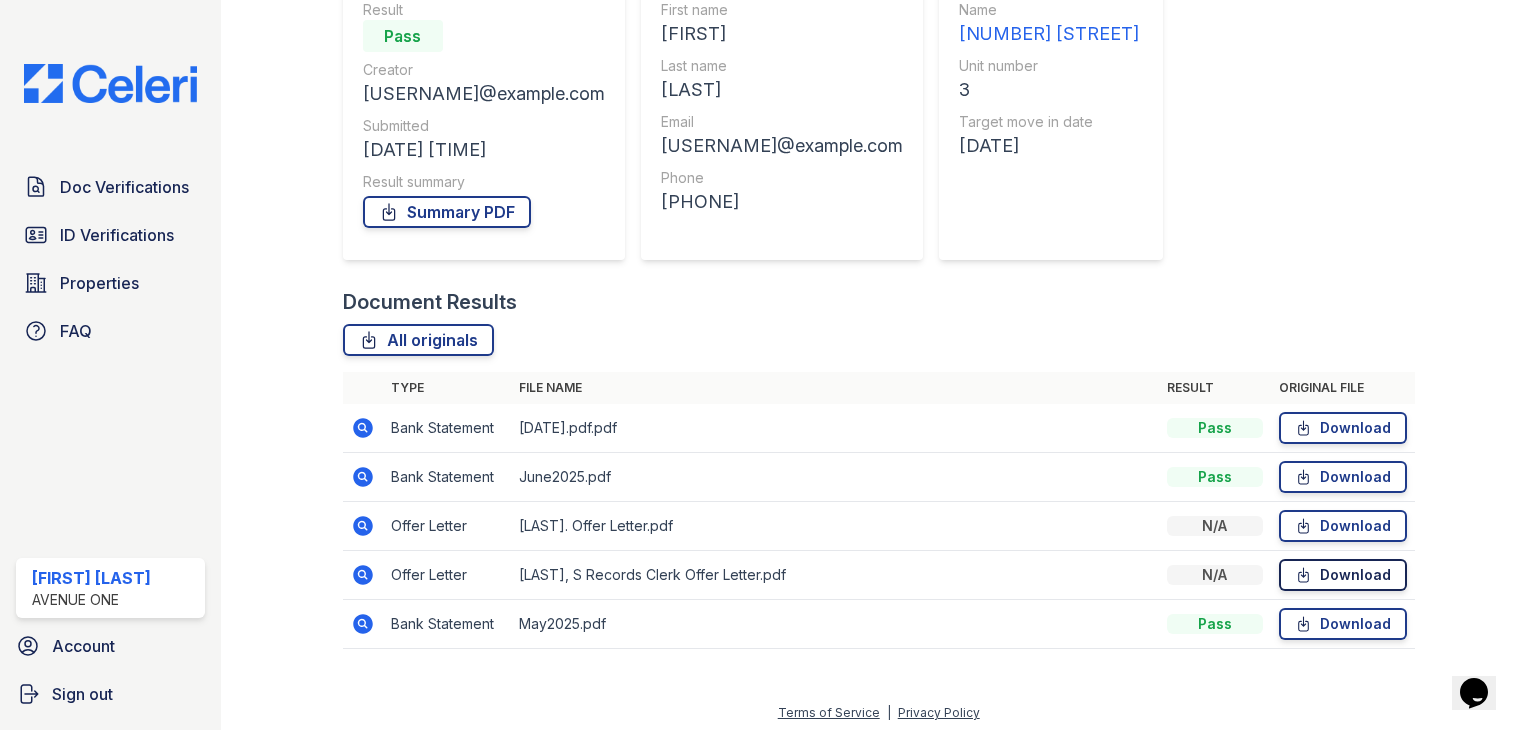 click on "Download" at bounding box center (1343, 575) 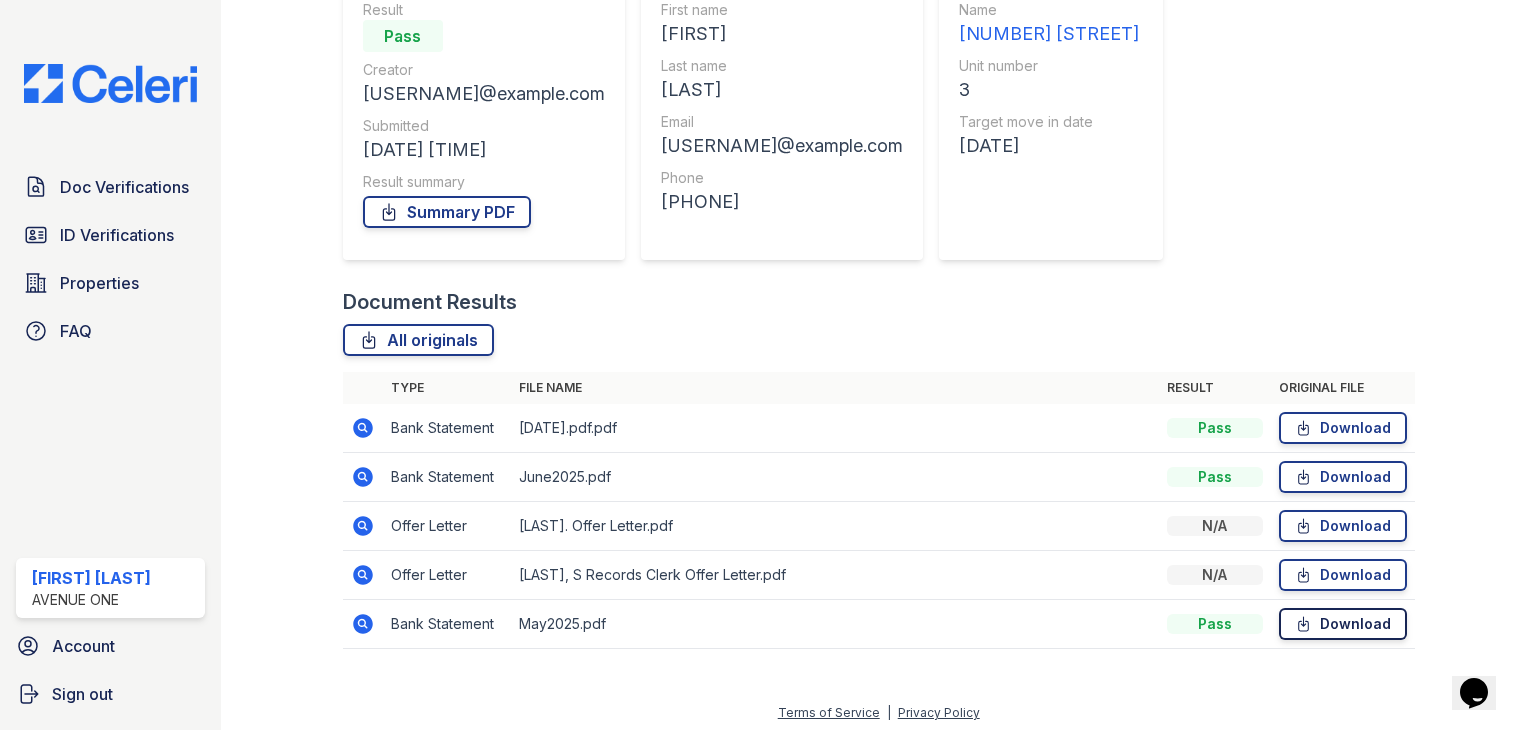 click on "Download" at bounding box center (1343, 624) 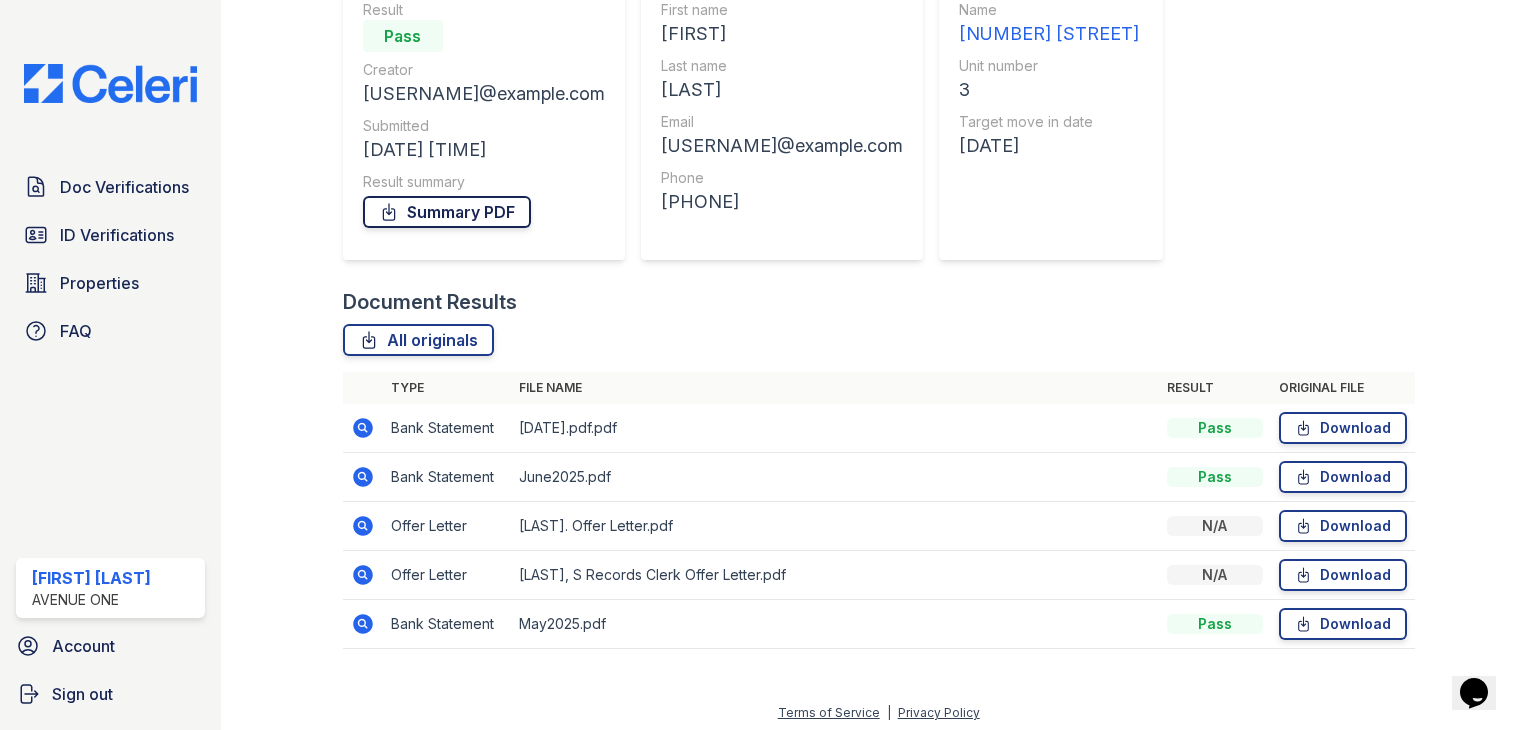 click on "Summary PDF" at bounding box center (447, 212) 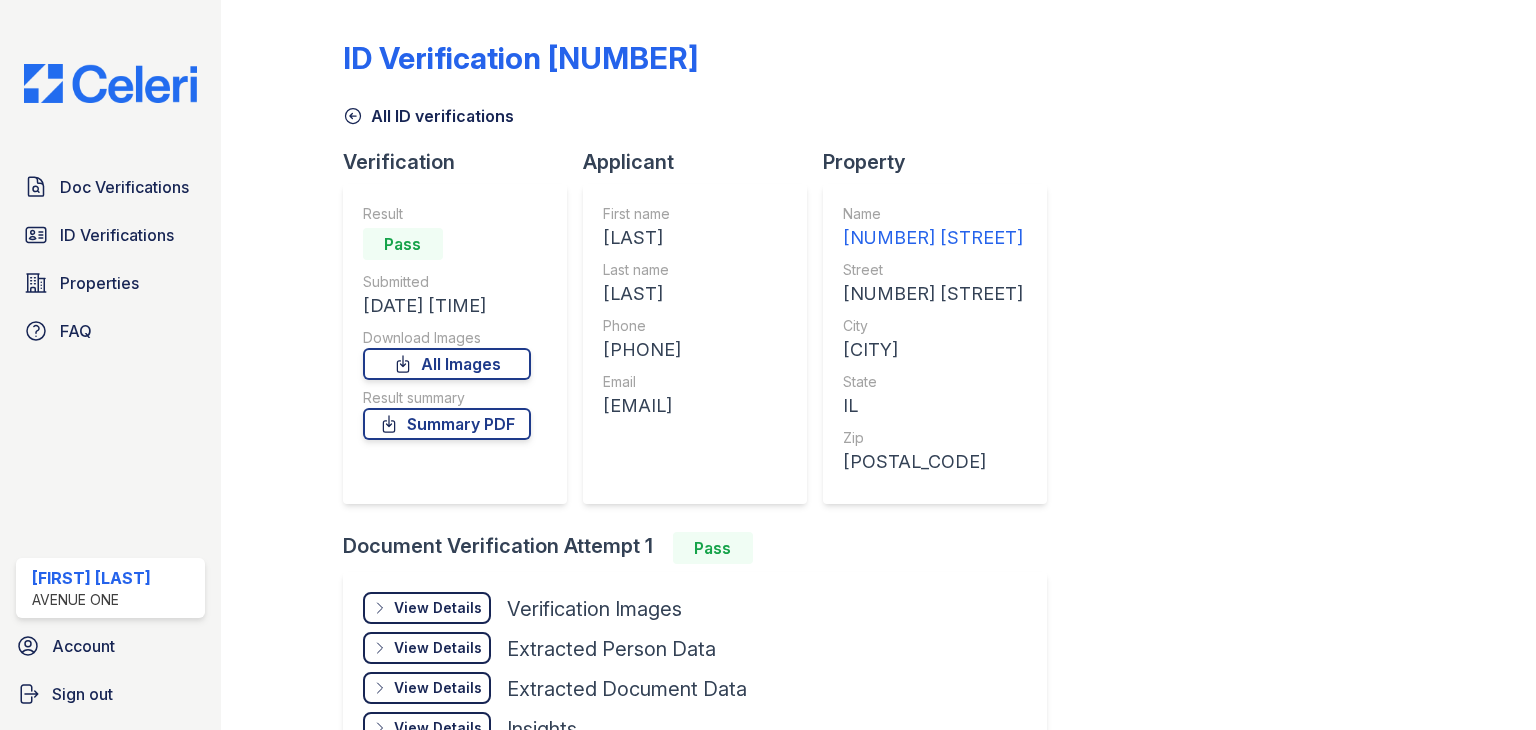 scroll, scrollTop: 0, scrollLeft: 0, axis: both 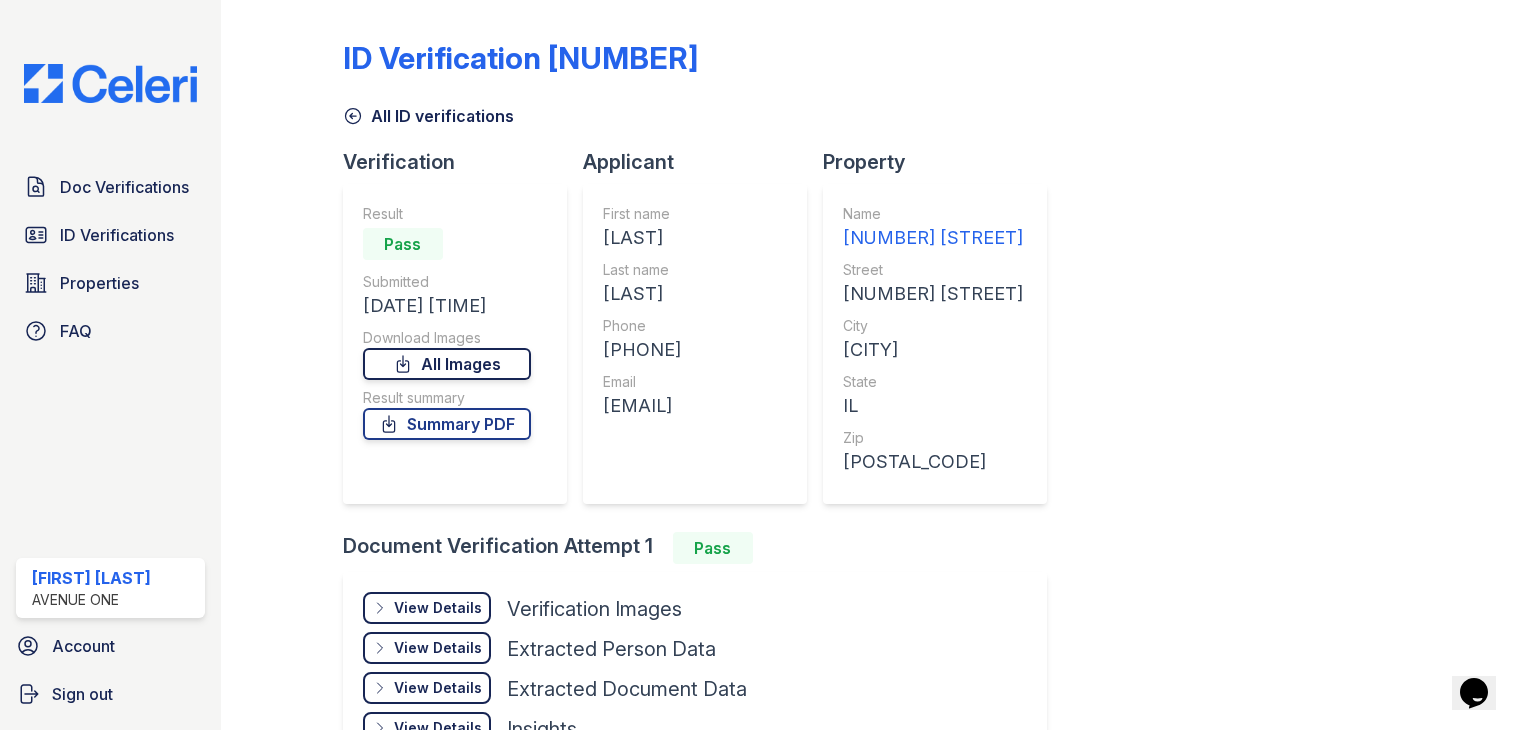 click on "All Images" at bounding box center [447, 364] 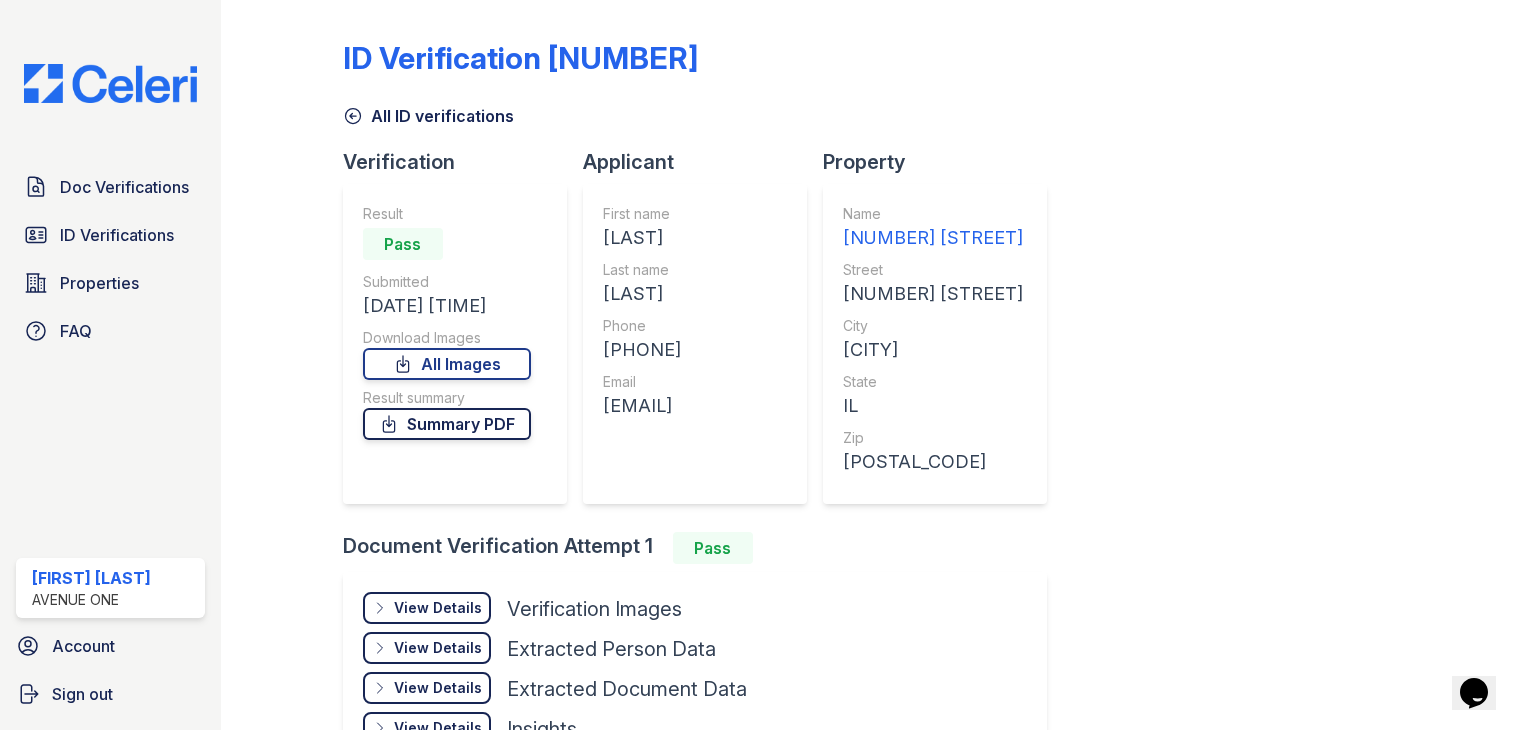 click on "Summary PDF" at bounding box center (447, 424) 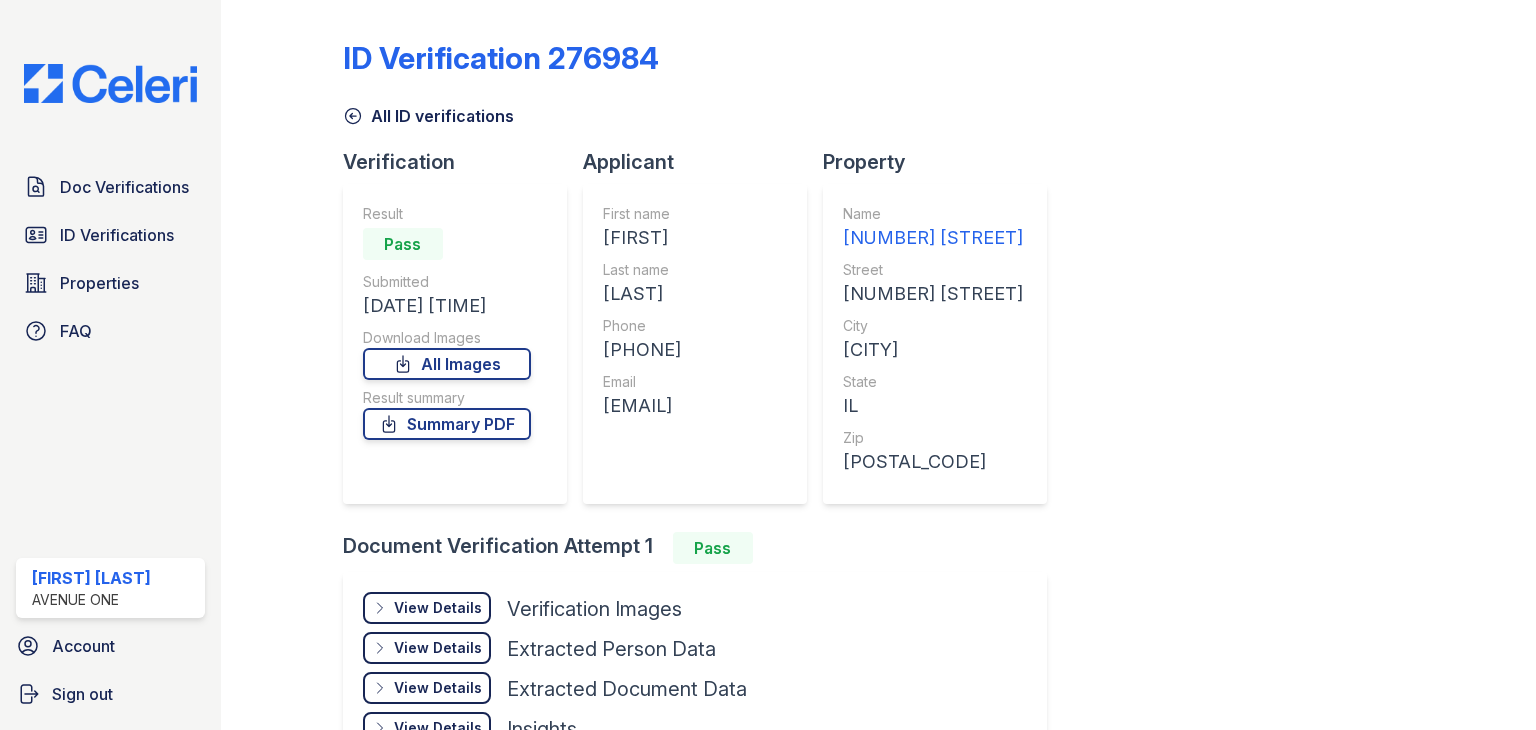 scroll, scrollTop: 0, scrollLeft: 0, axis: both 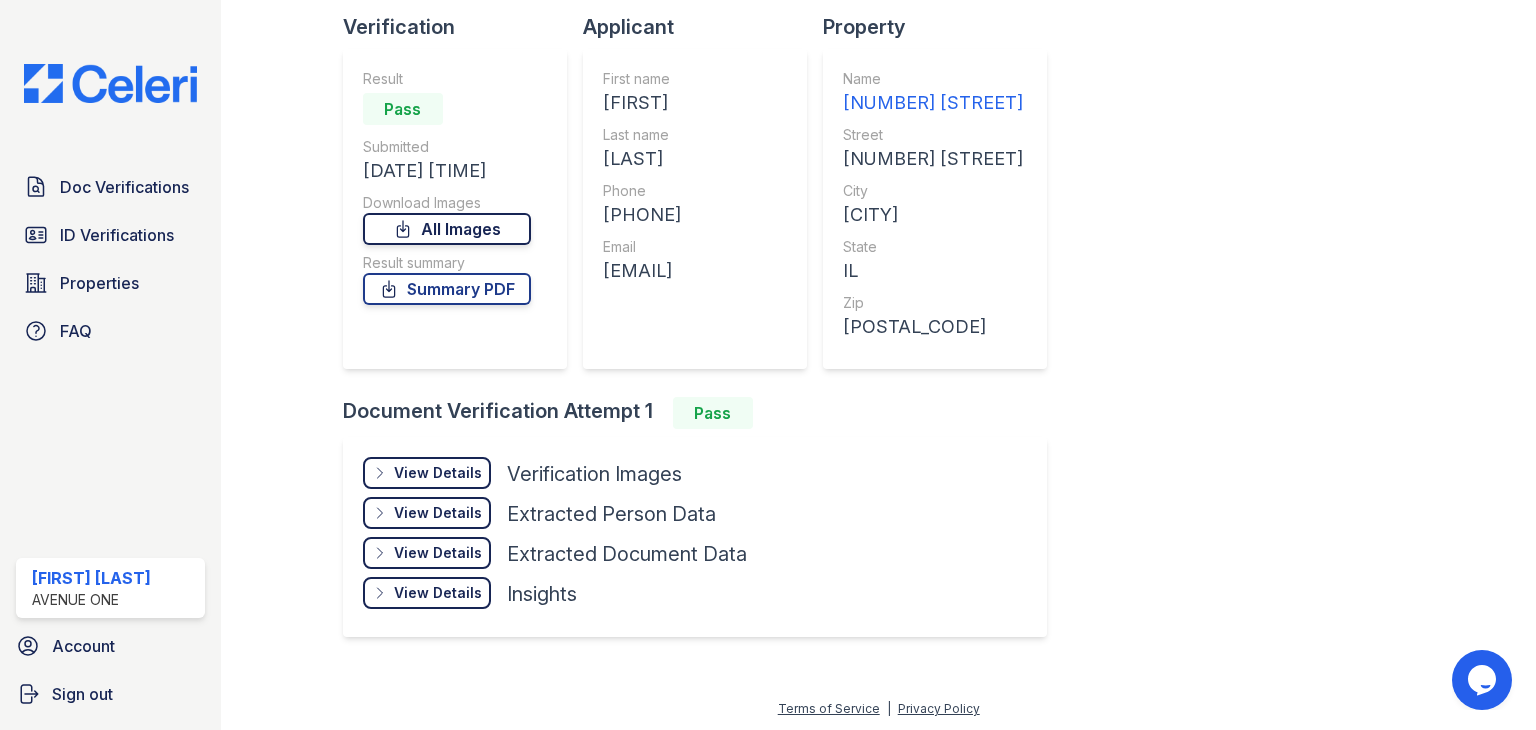 click on "All Images" at bounding box center (447, 229) 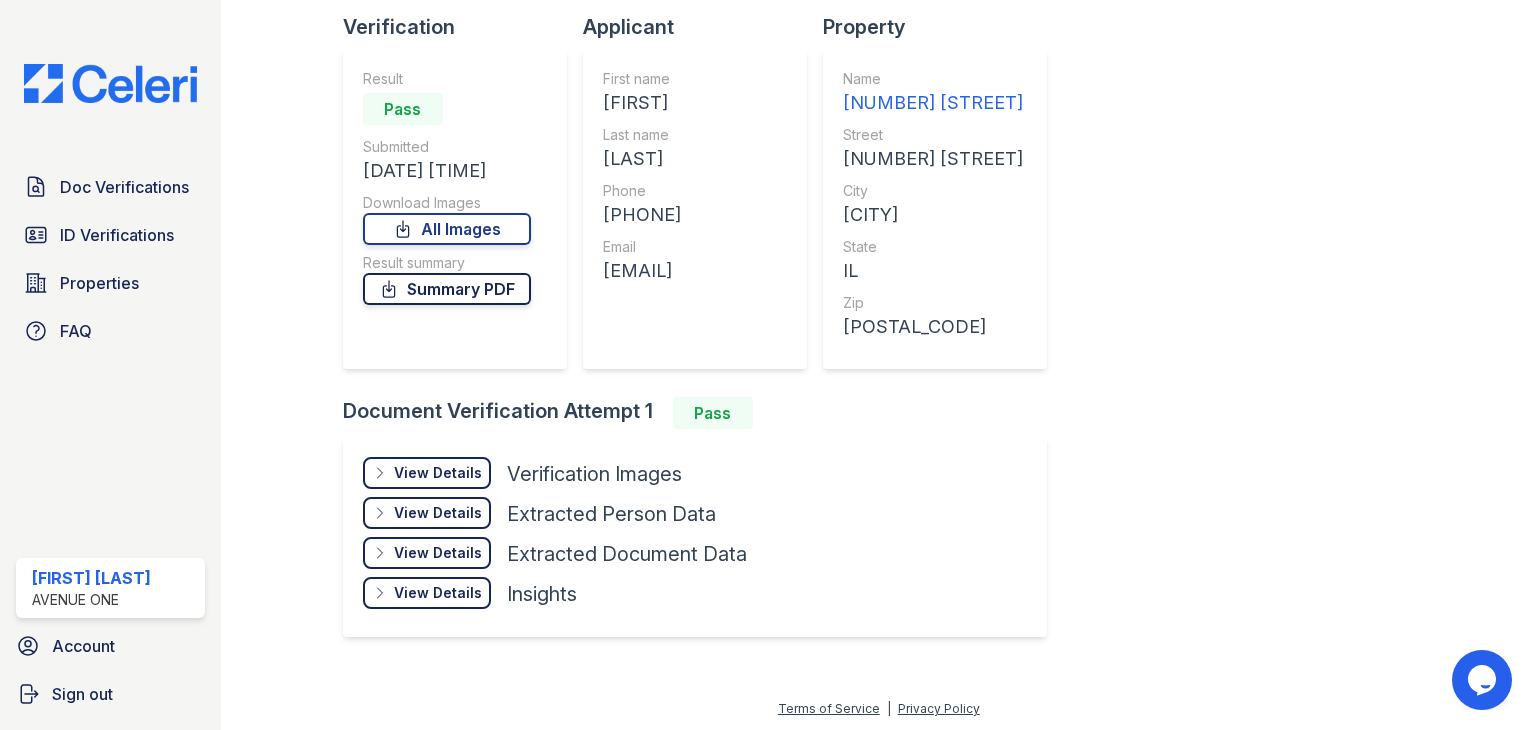 click on "Summary PDF" at bounding box center [447, 289] 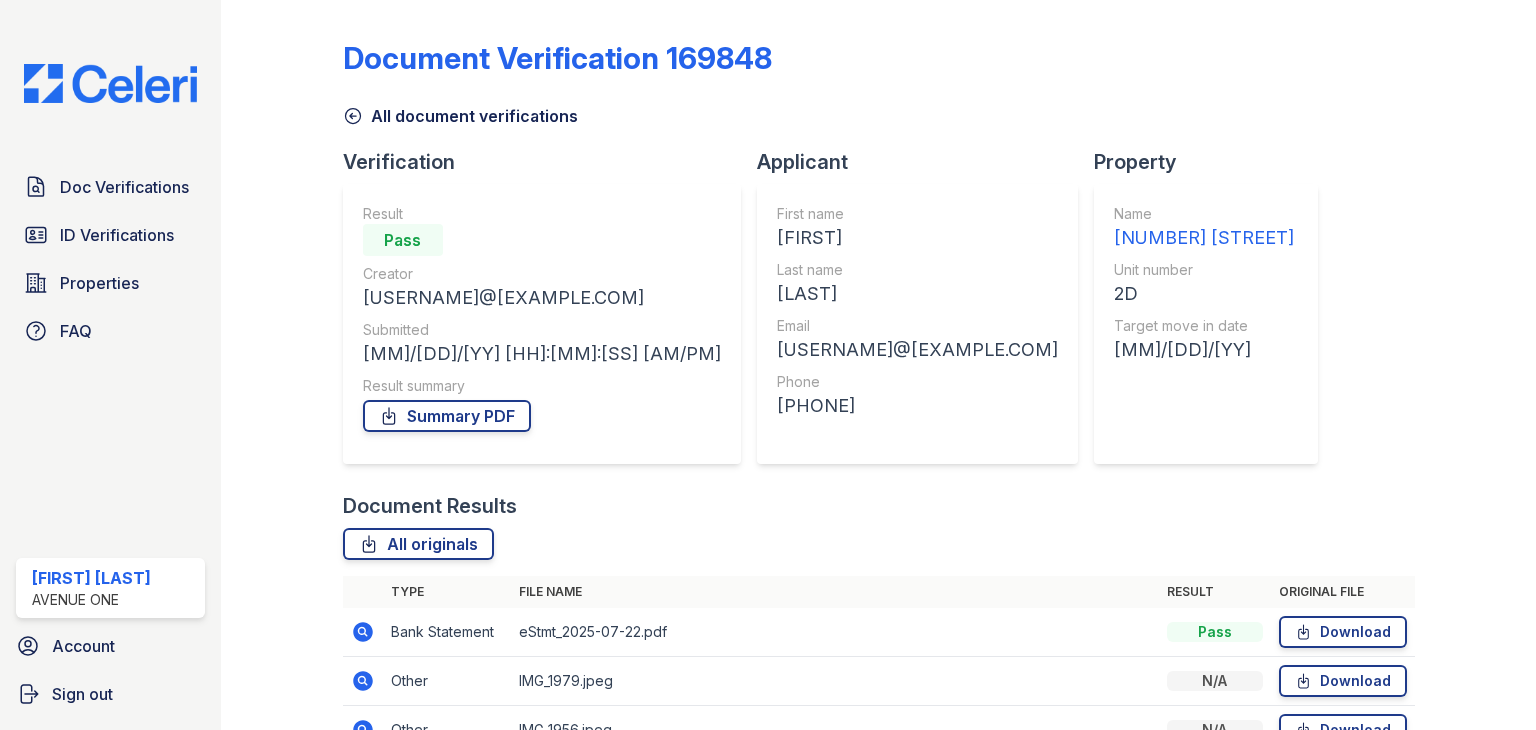 scroll, scrollTop: 0, scrollLeft: 0, axis: both 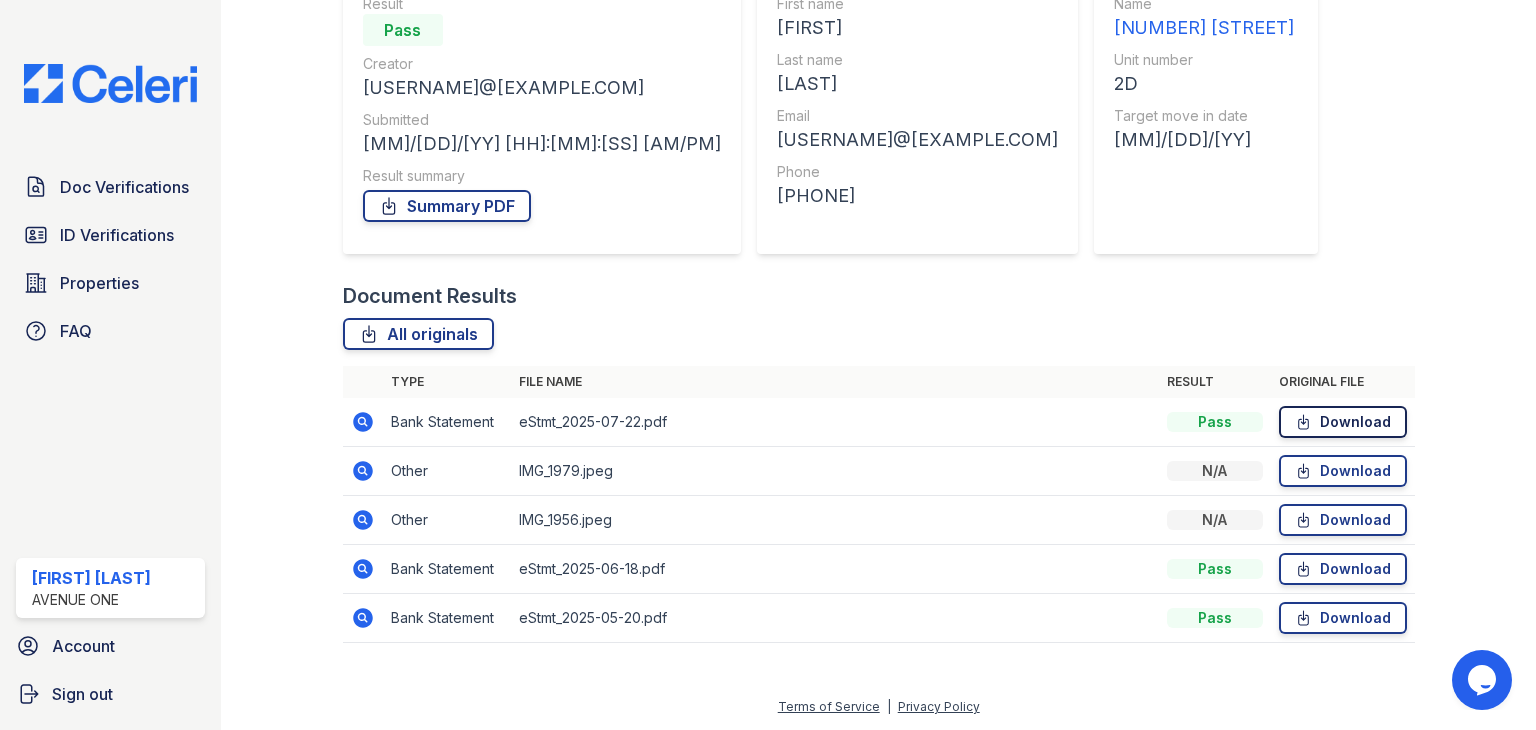 click on "Download" at bounding box center (1343, 422) 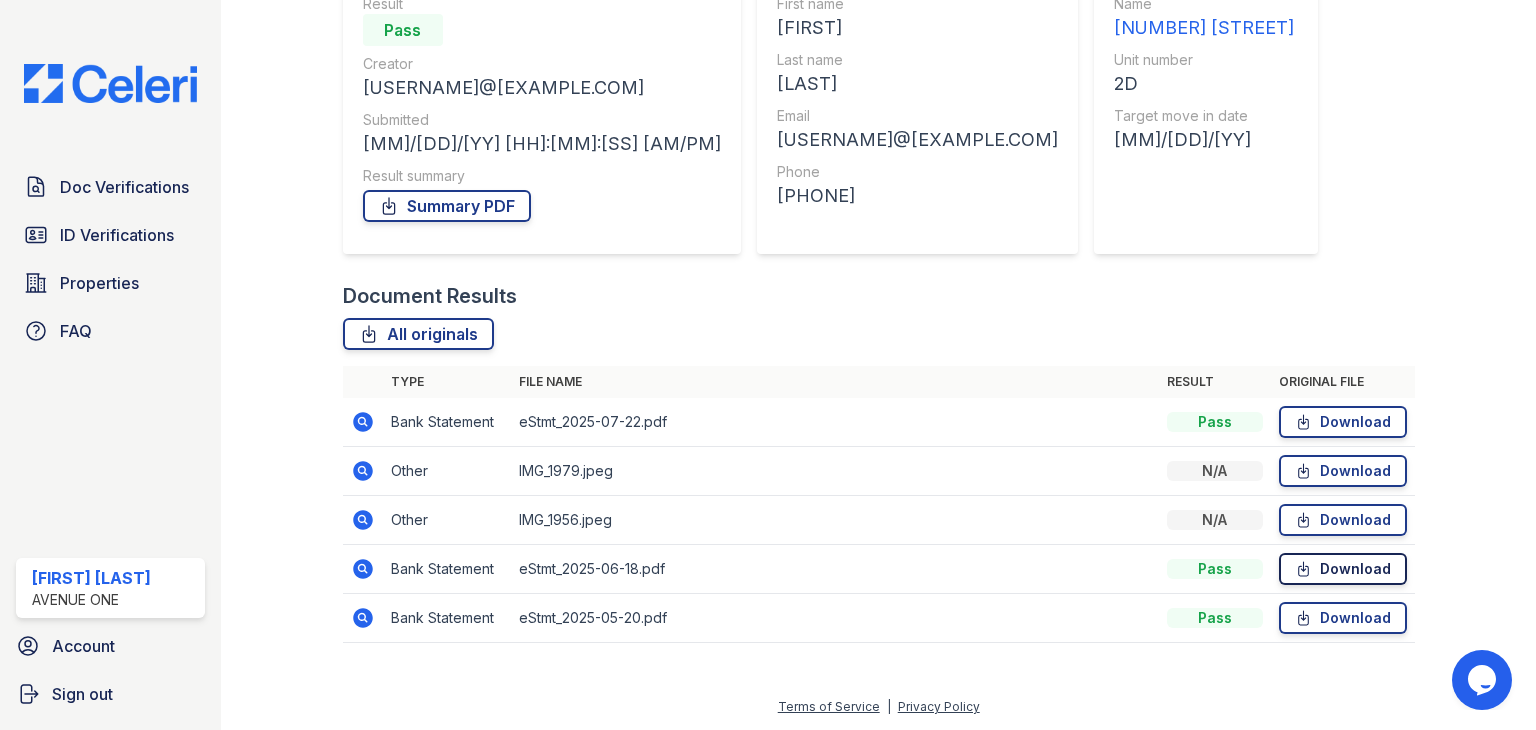 click on "Download" at bounding box center (1343, 569) 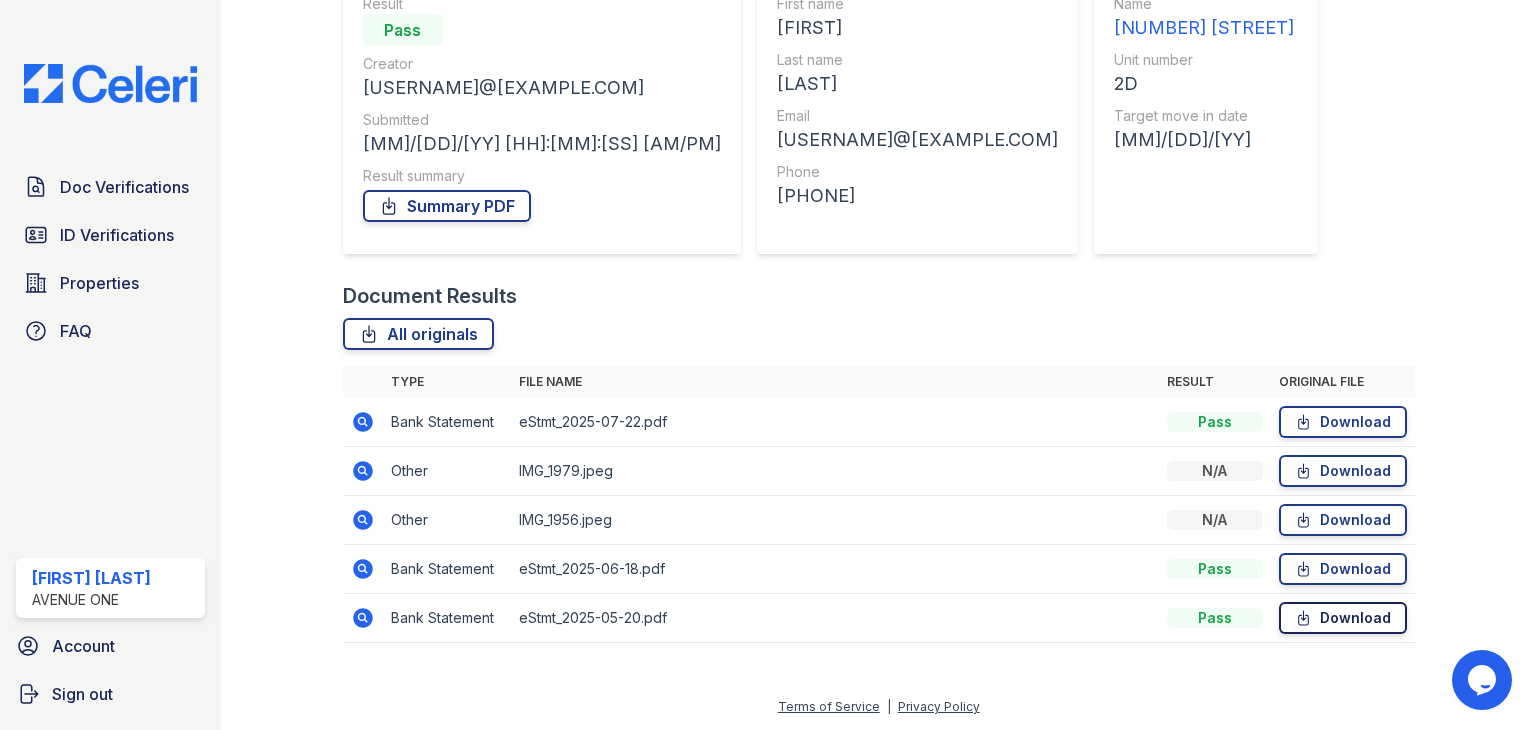 click on "Download" at bounding box center (1343, 618) 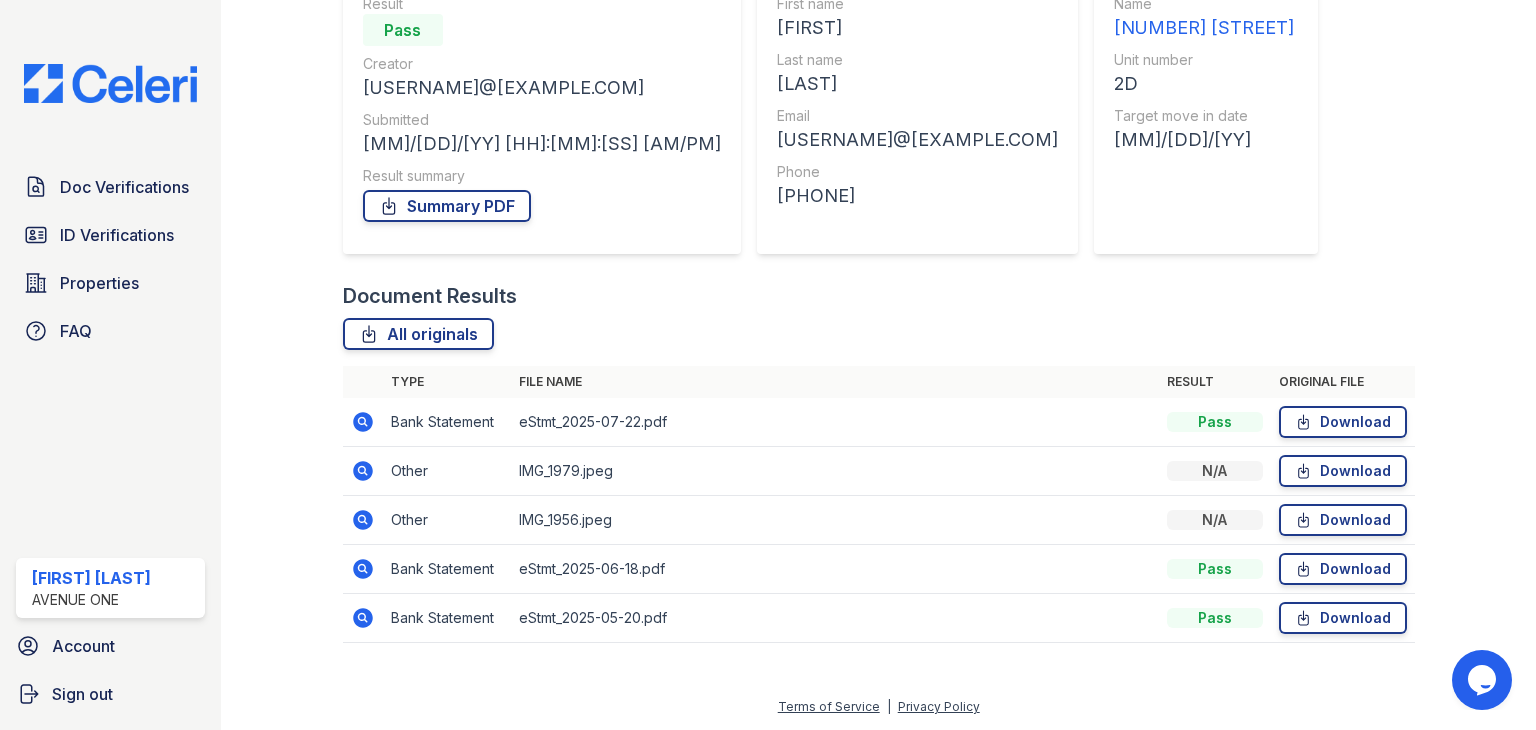 click at bounding box center (363, 471) 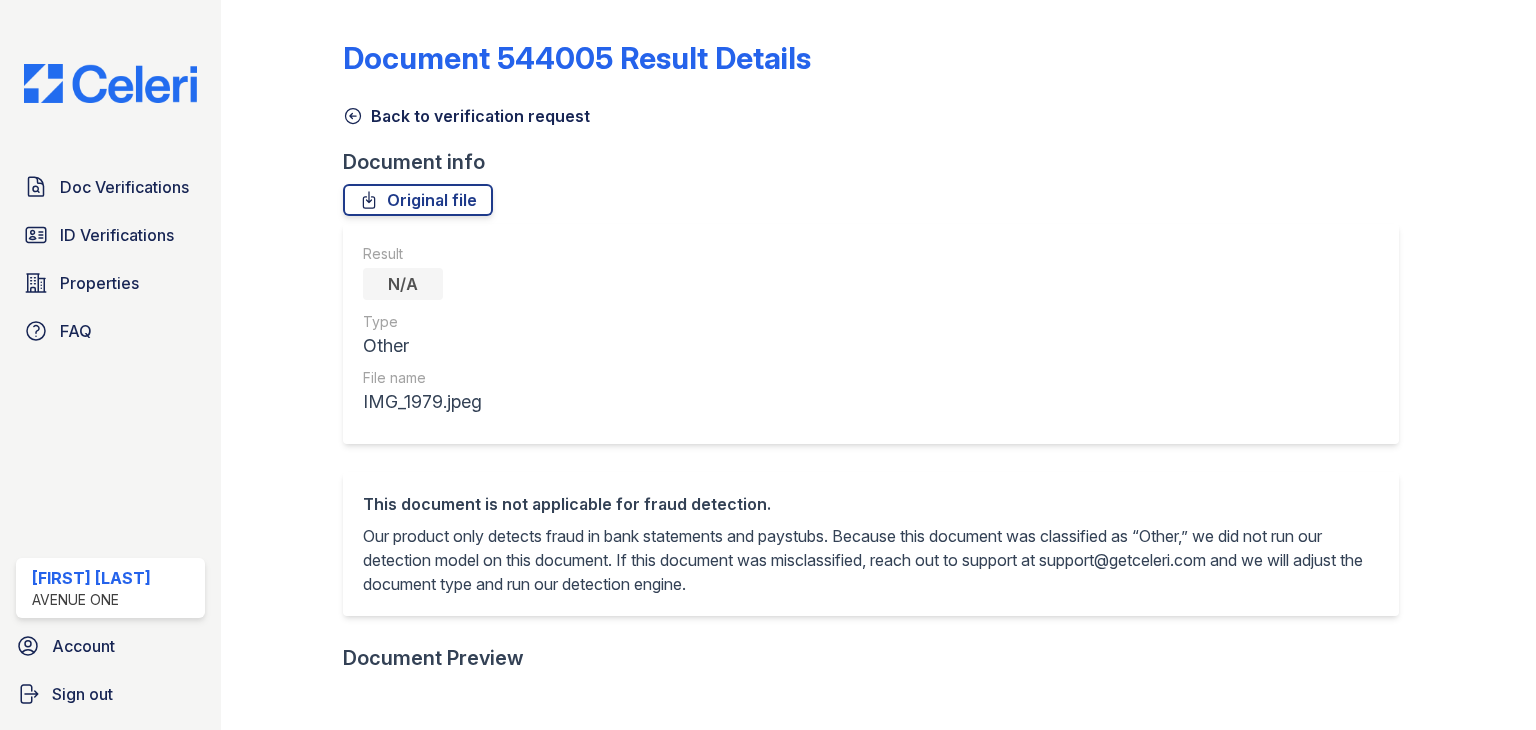 scroll, scrollTop: 0, scrollLeft: 0, axis: both 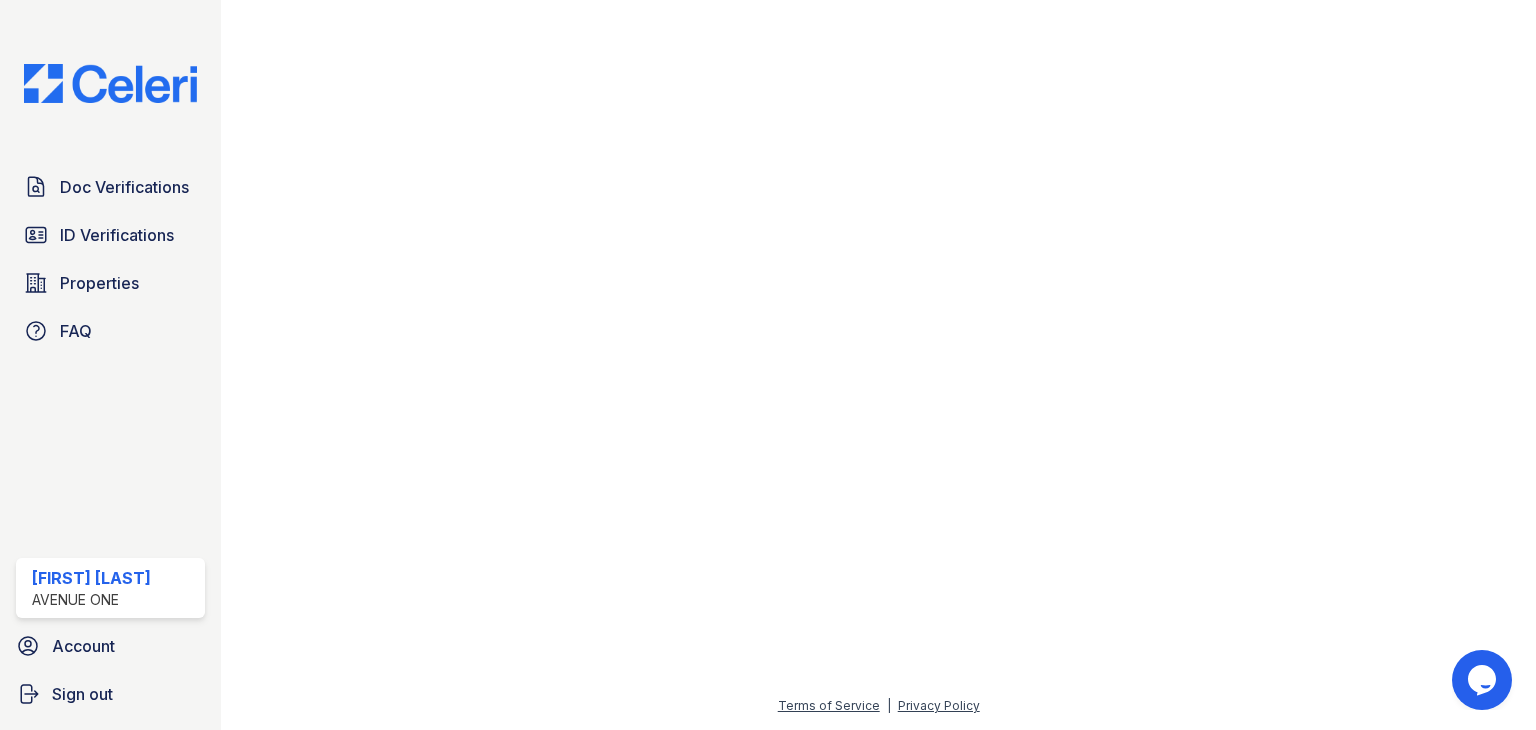 click at bounding box center (878, -60) 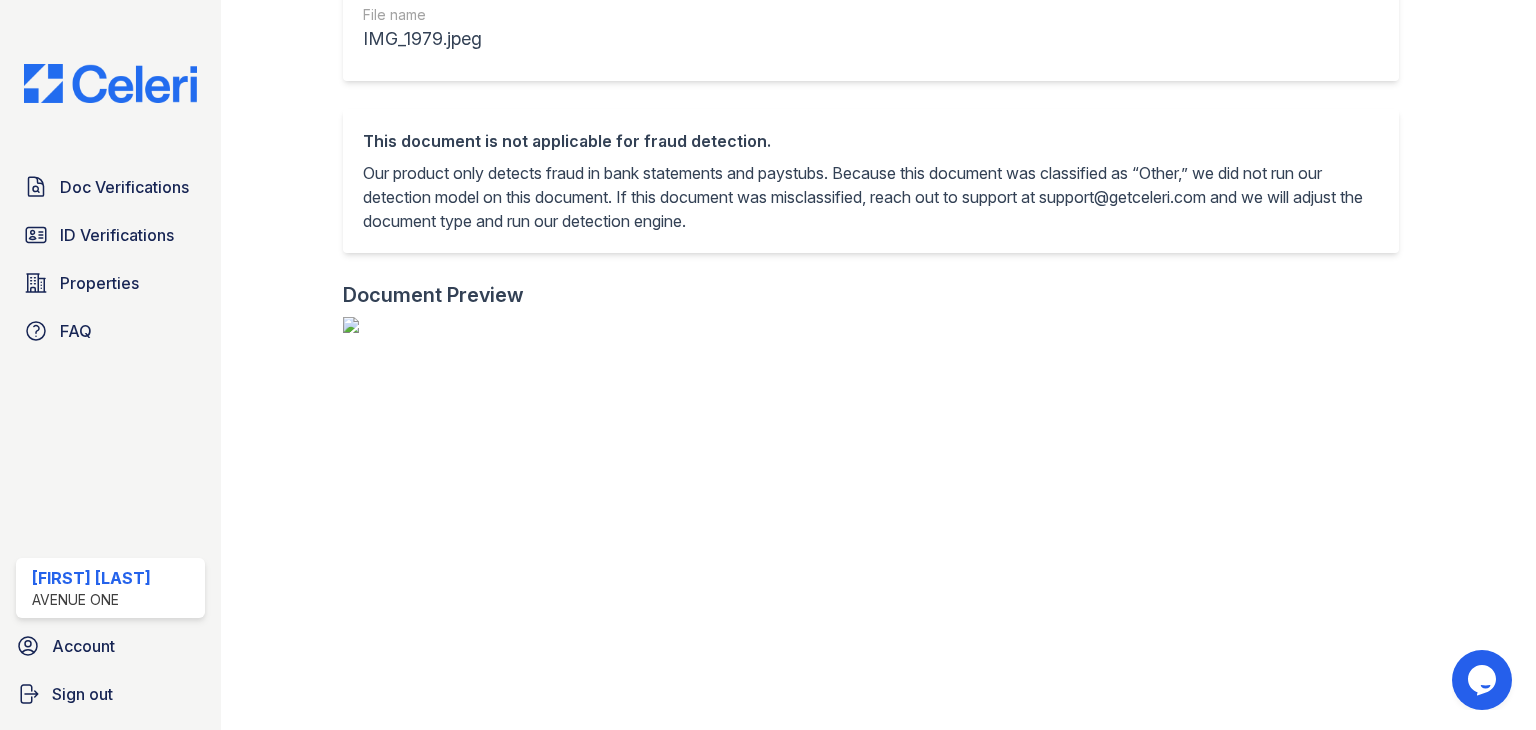 scroll, scrollTop: 331, scrollLeft: 0, axis: vertical 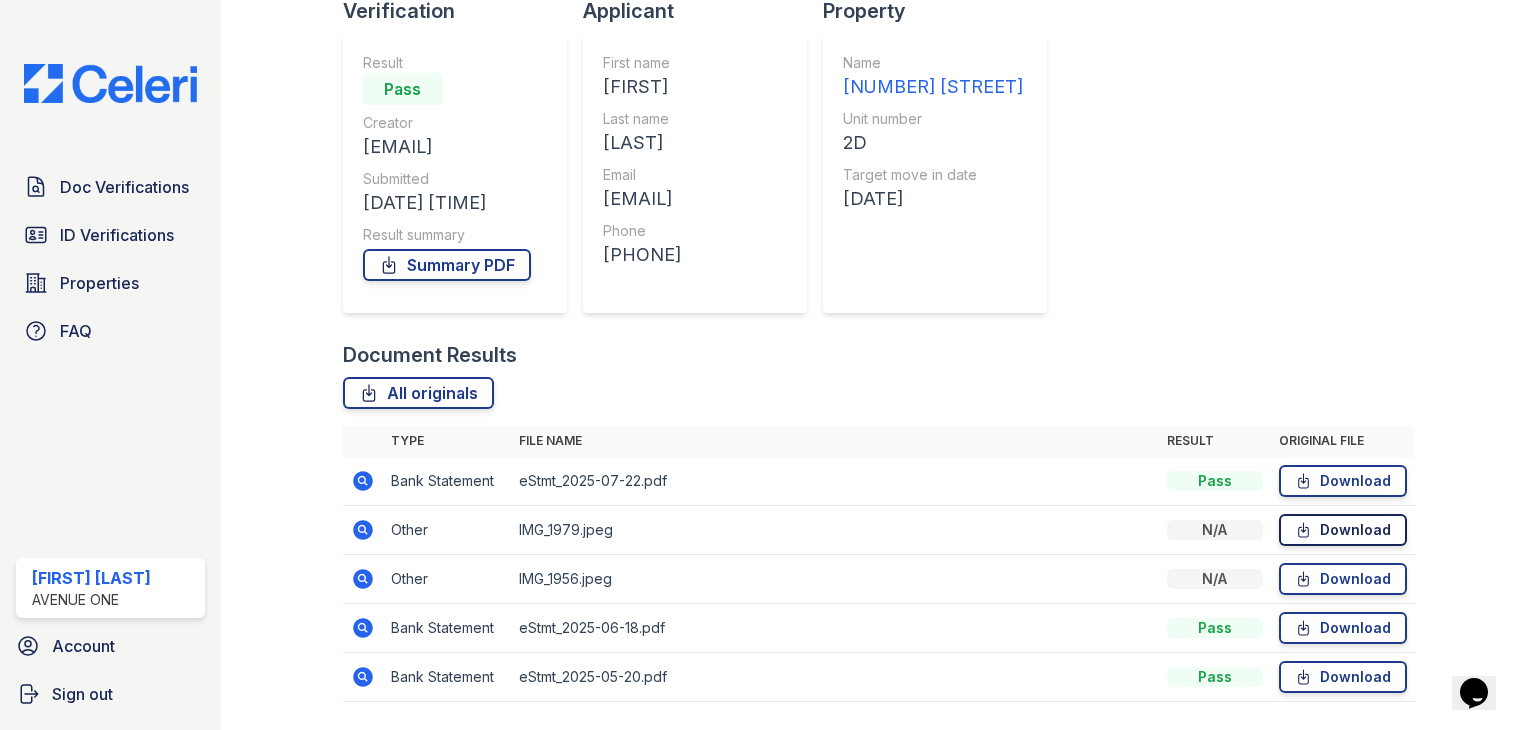 click on "Download" at bounding box center [1343, 530] 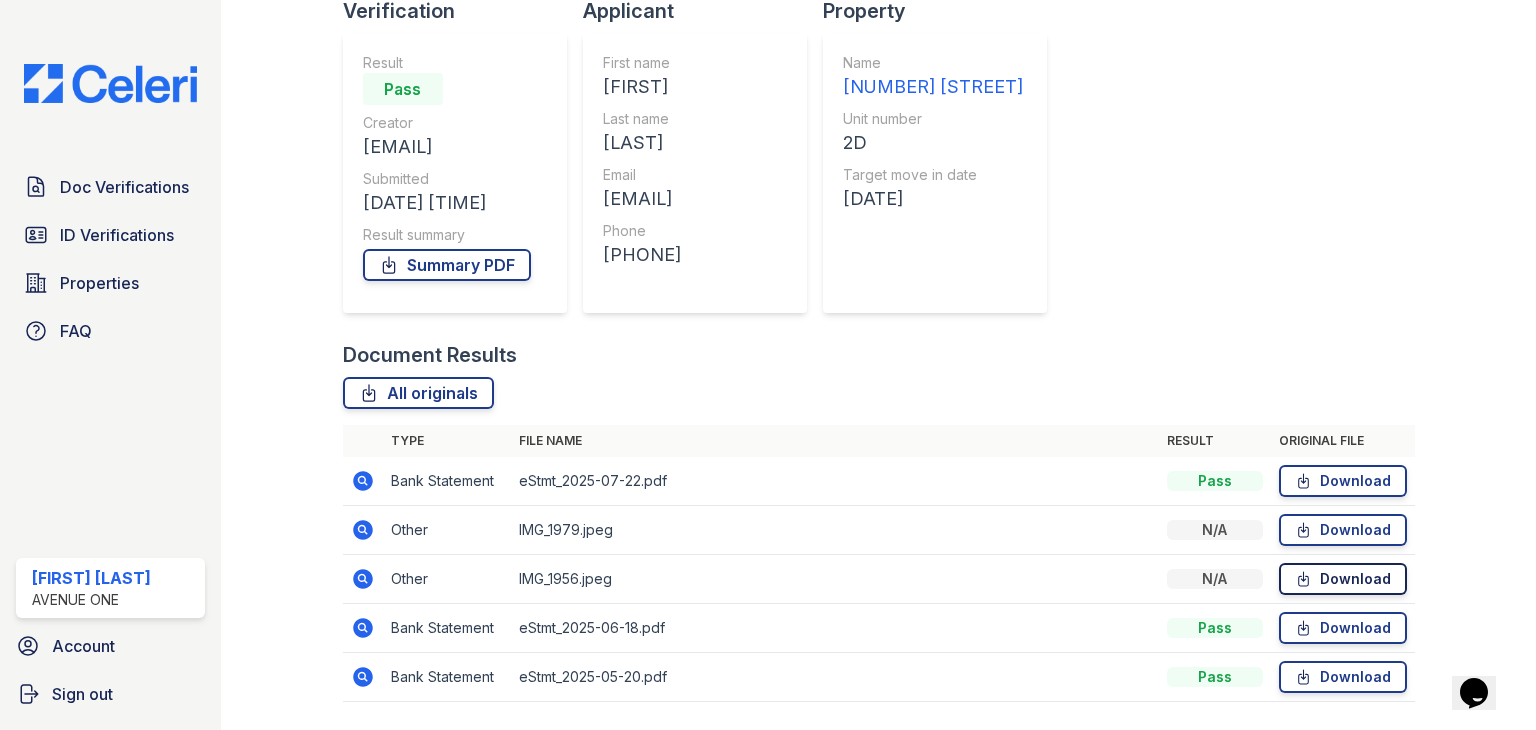 click on "Download" at bounding box center (1343, 579) 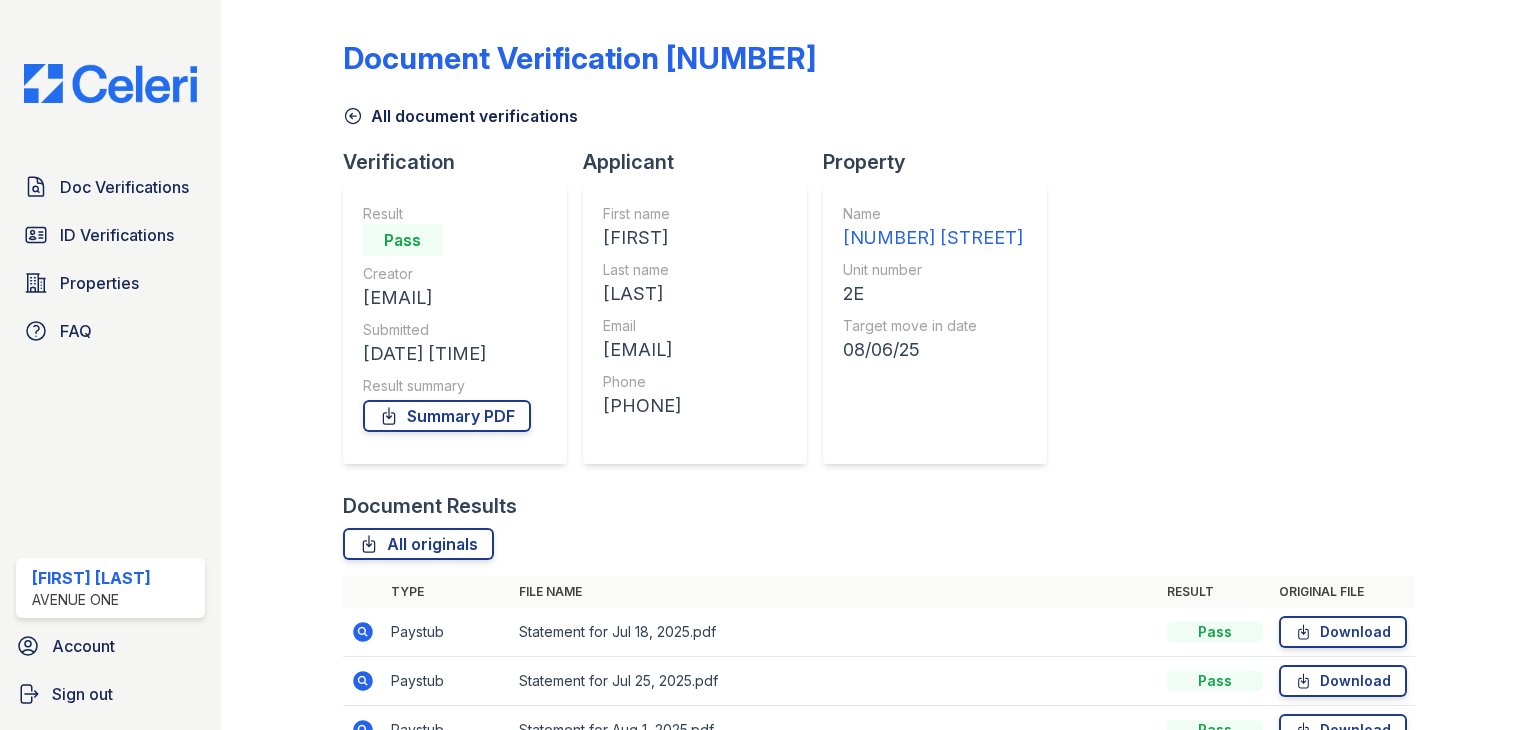 scroll, scrollTop: 0, scrollLeft: 0, axis: both 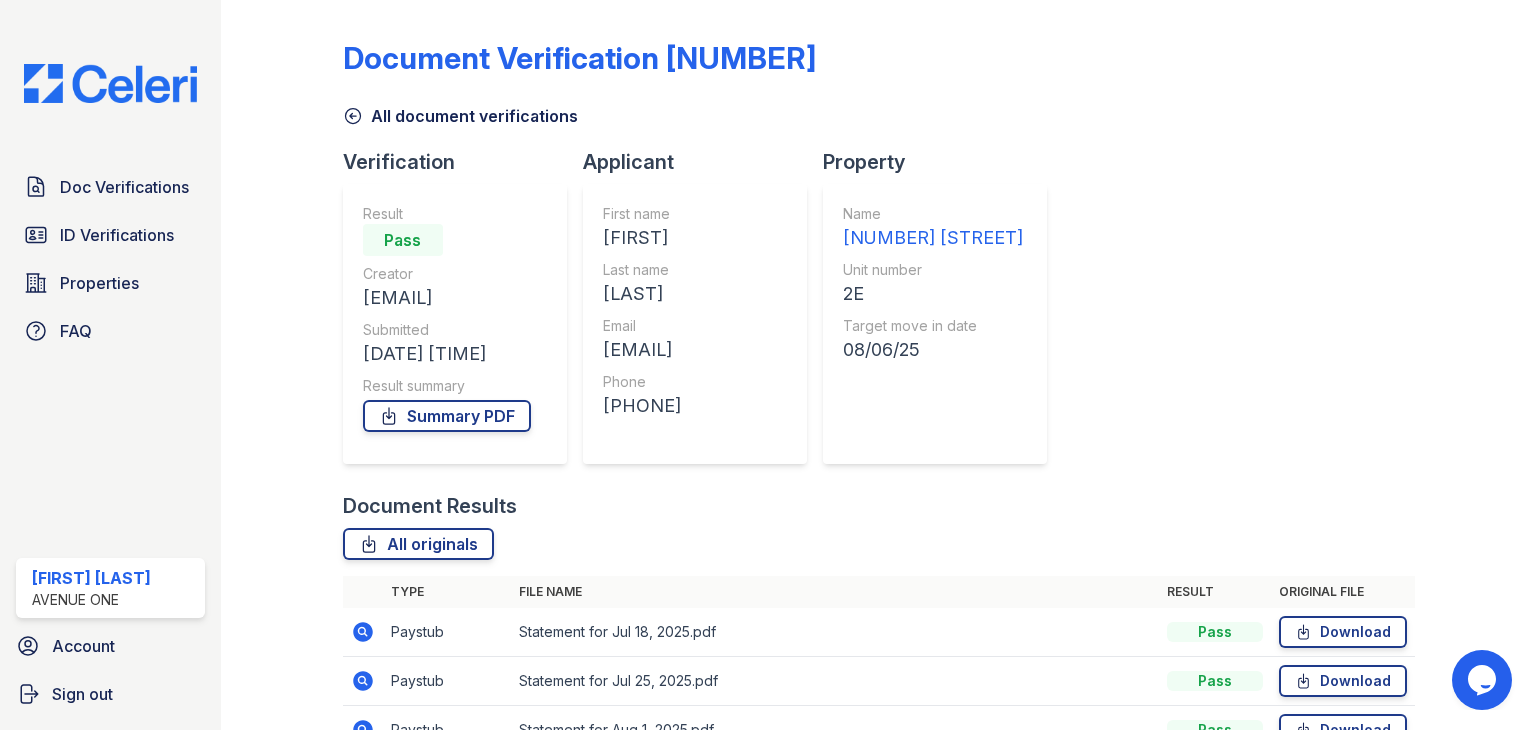 click on "[FIRST]" at bounding box center [642, 238] 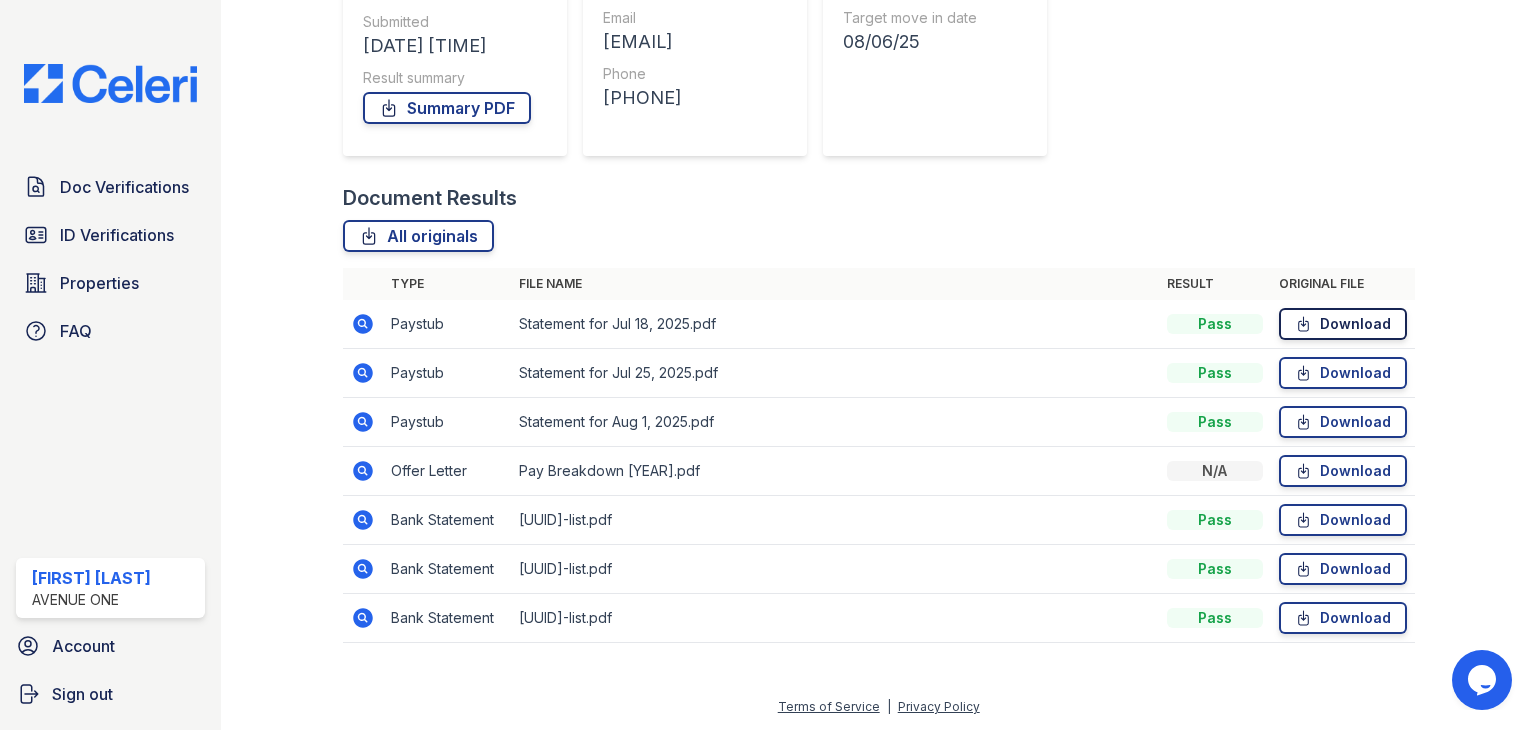 click on "Download" at bounding box center (1343, 324) 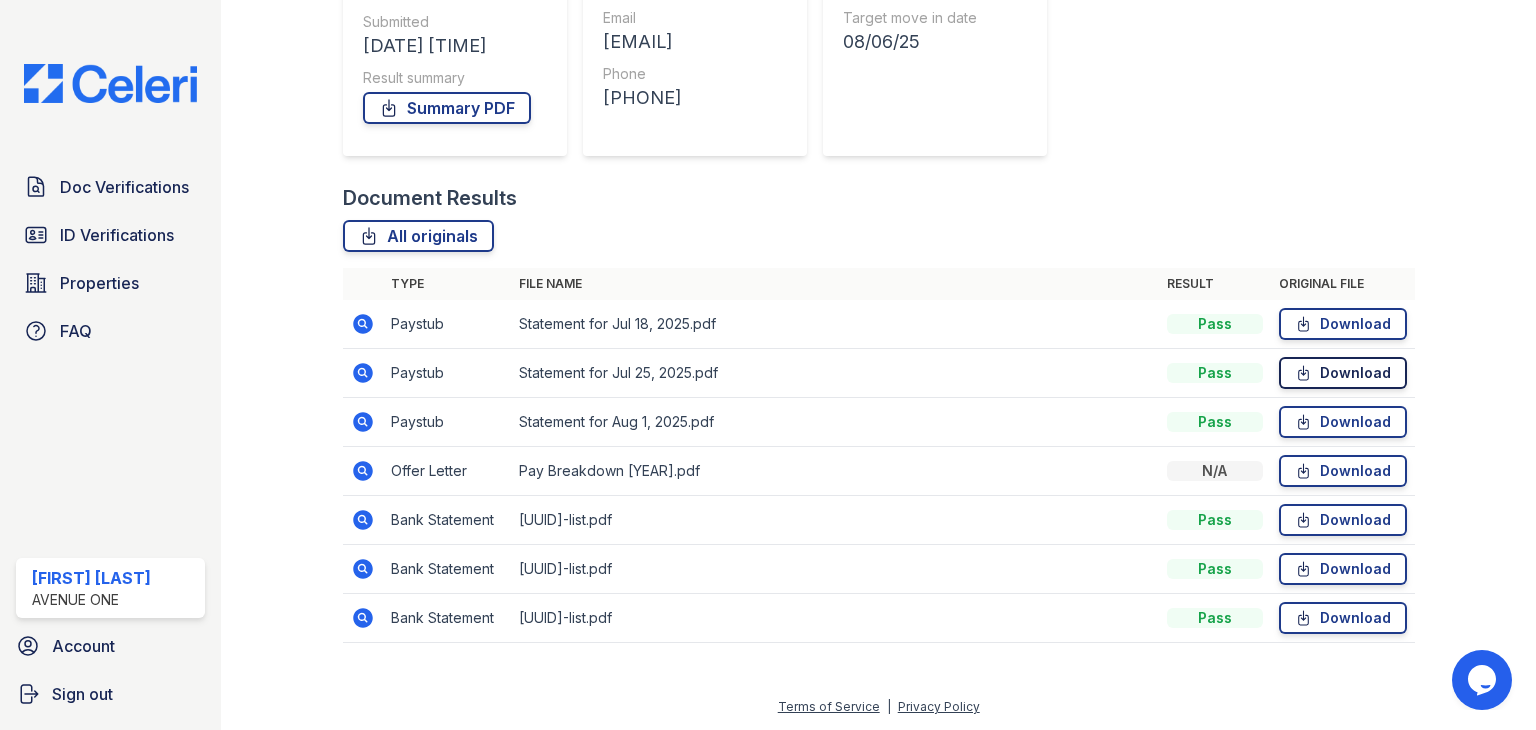 click on "Download" at bounding box center (1343, 373) 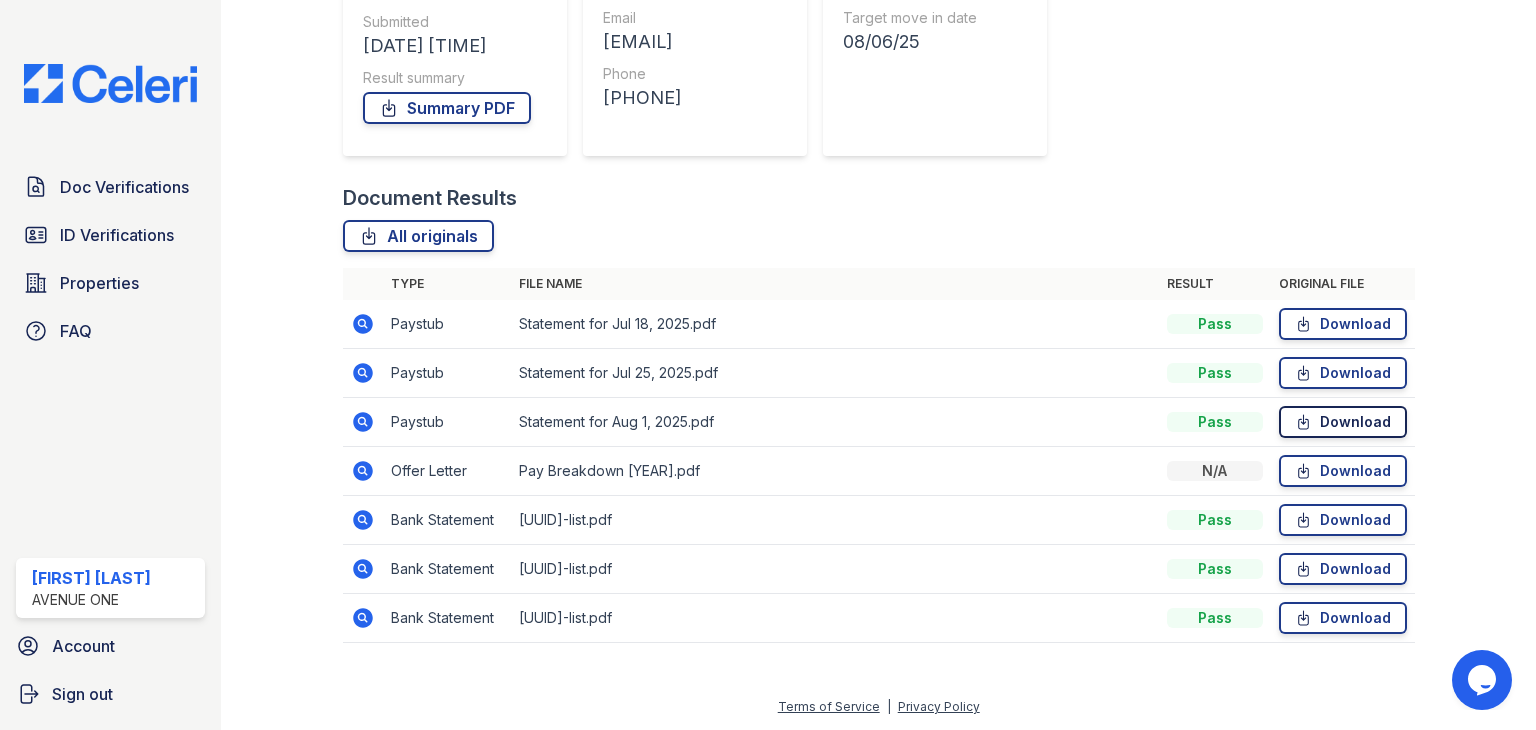 click on "Download" at bounding box center [1343, 422] 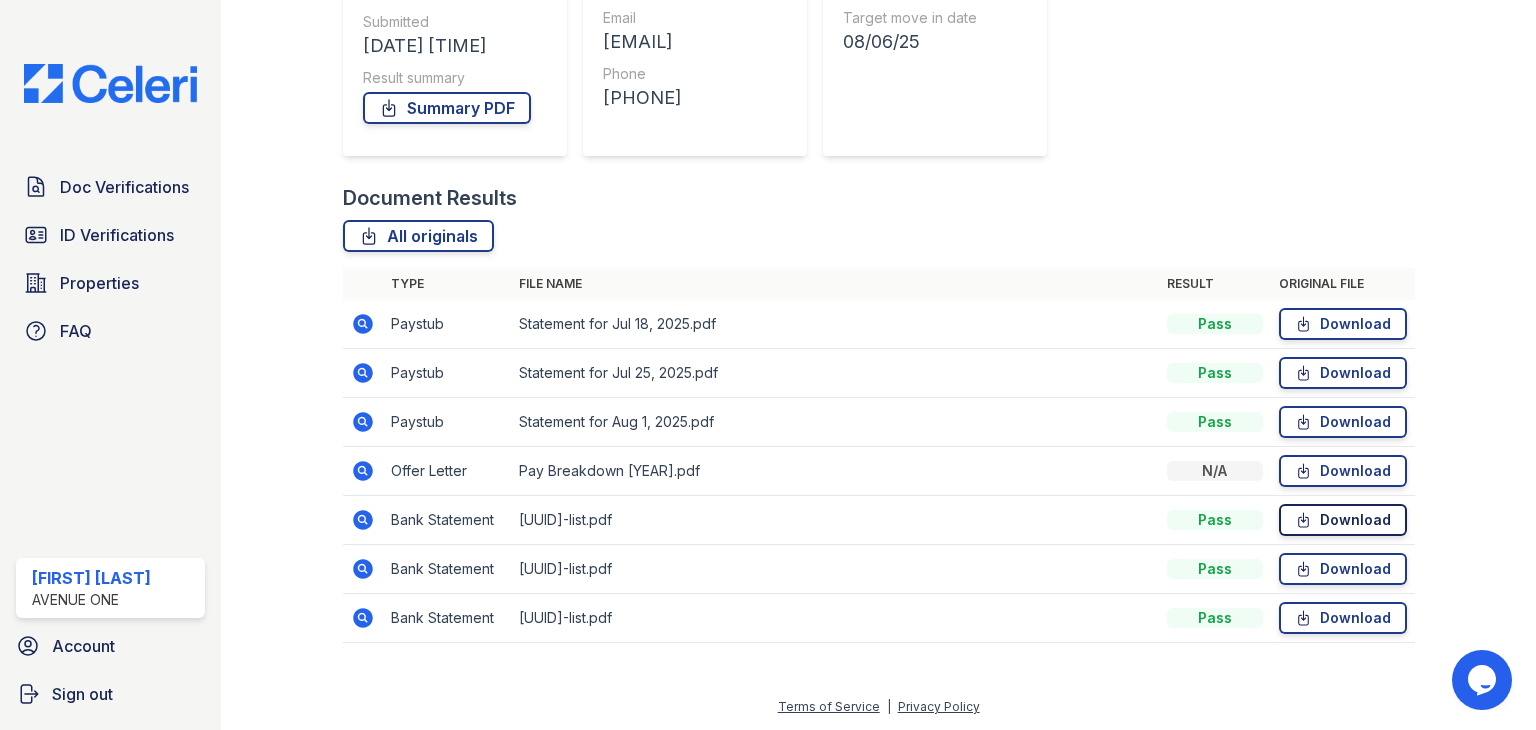 click 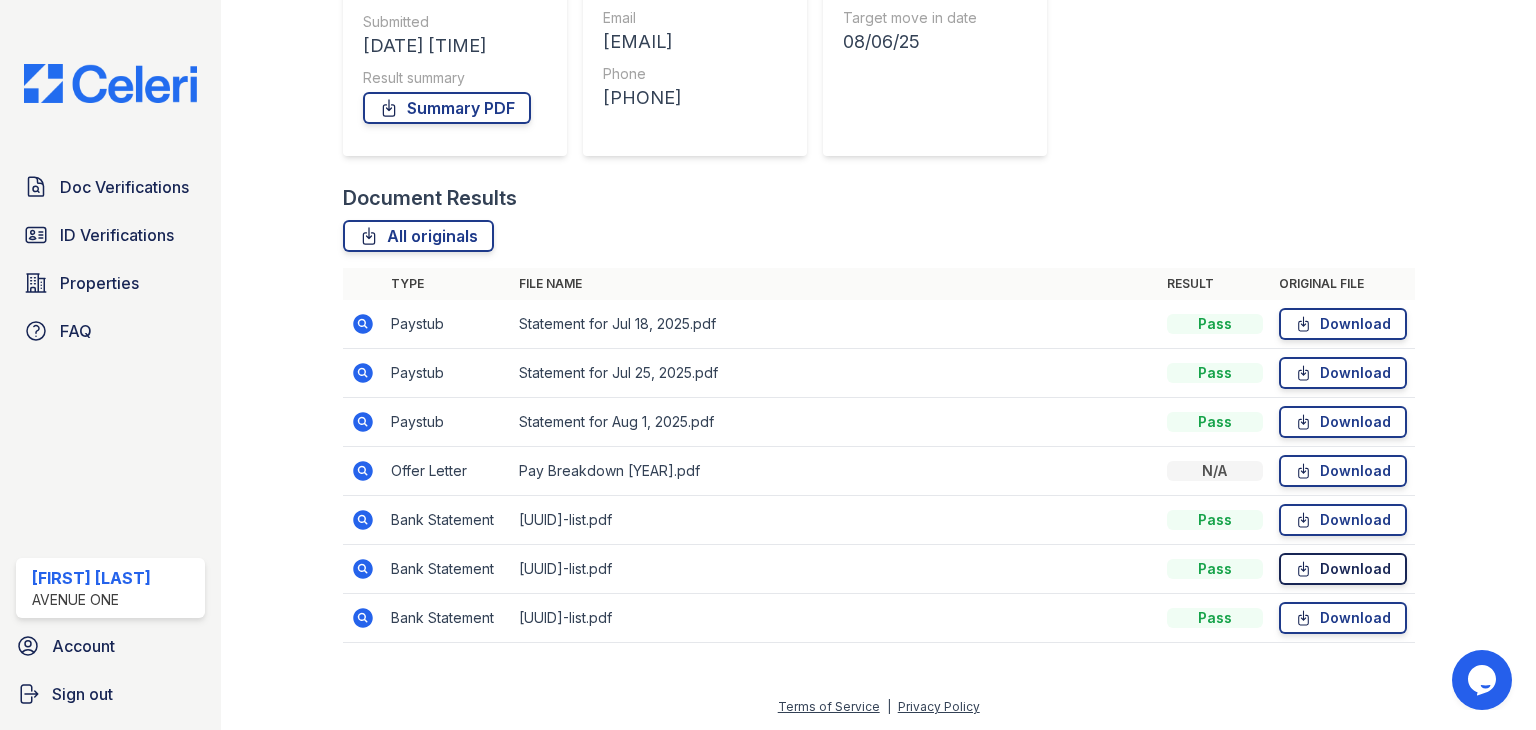click 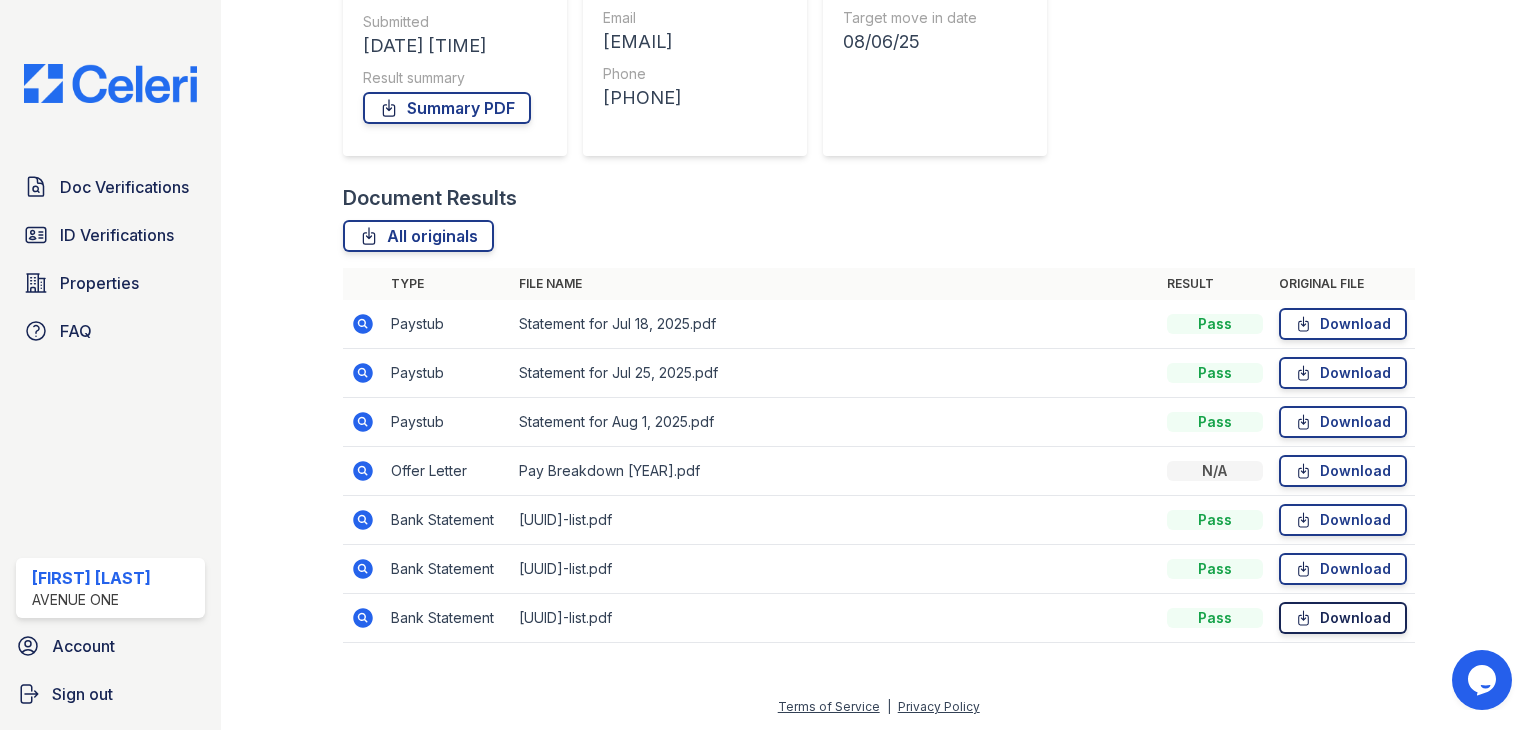 click on "Download" at bounding box center (1343, 618) 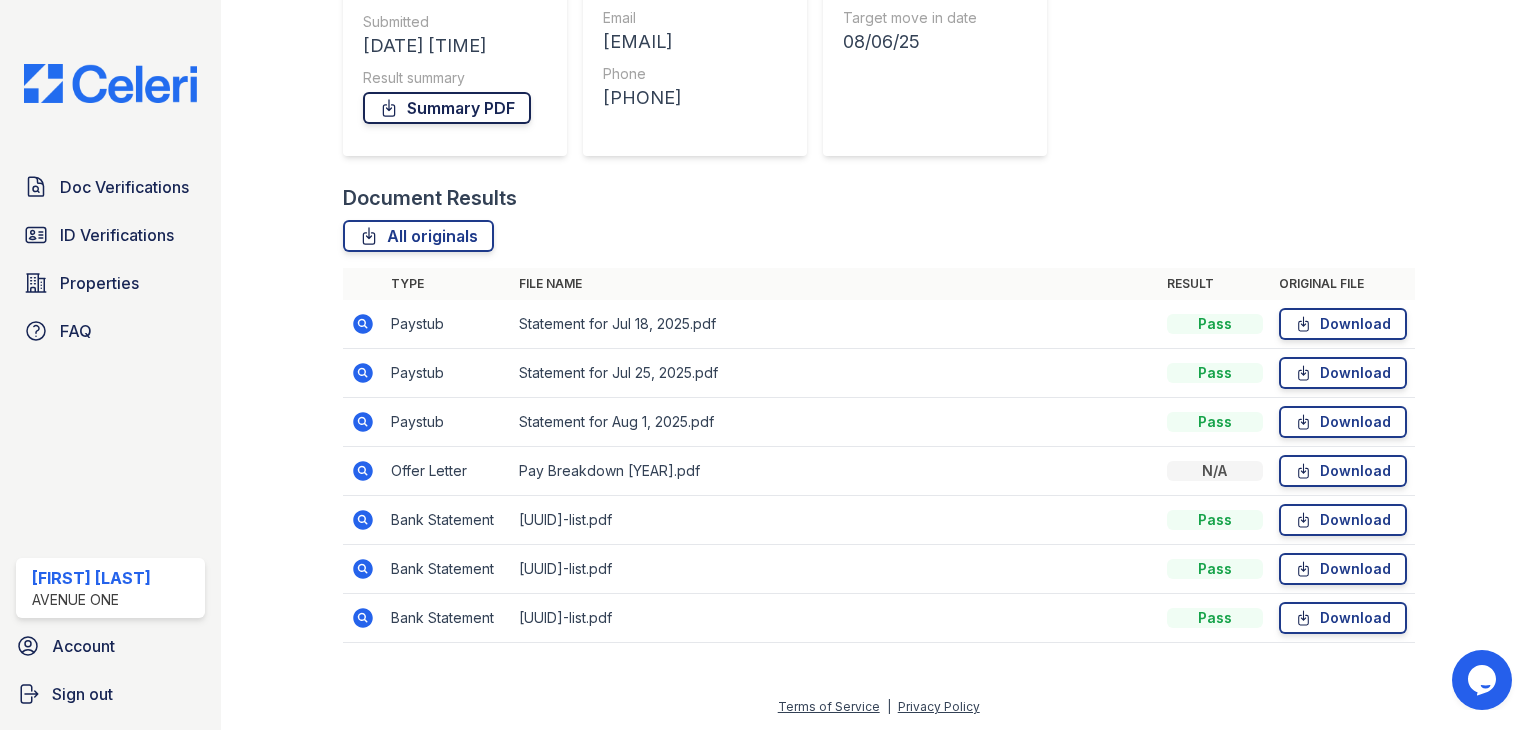 click on "Summary PDF" at bounding box center [447, 108] 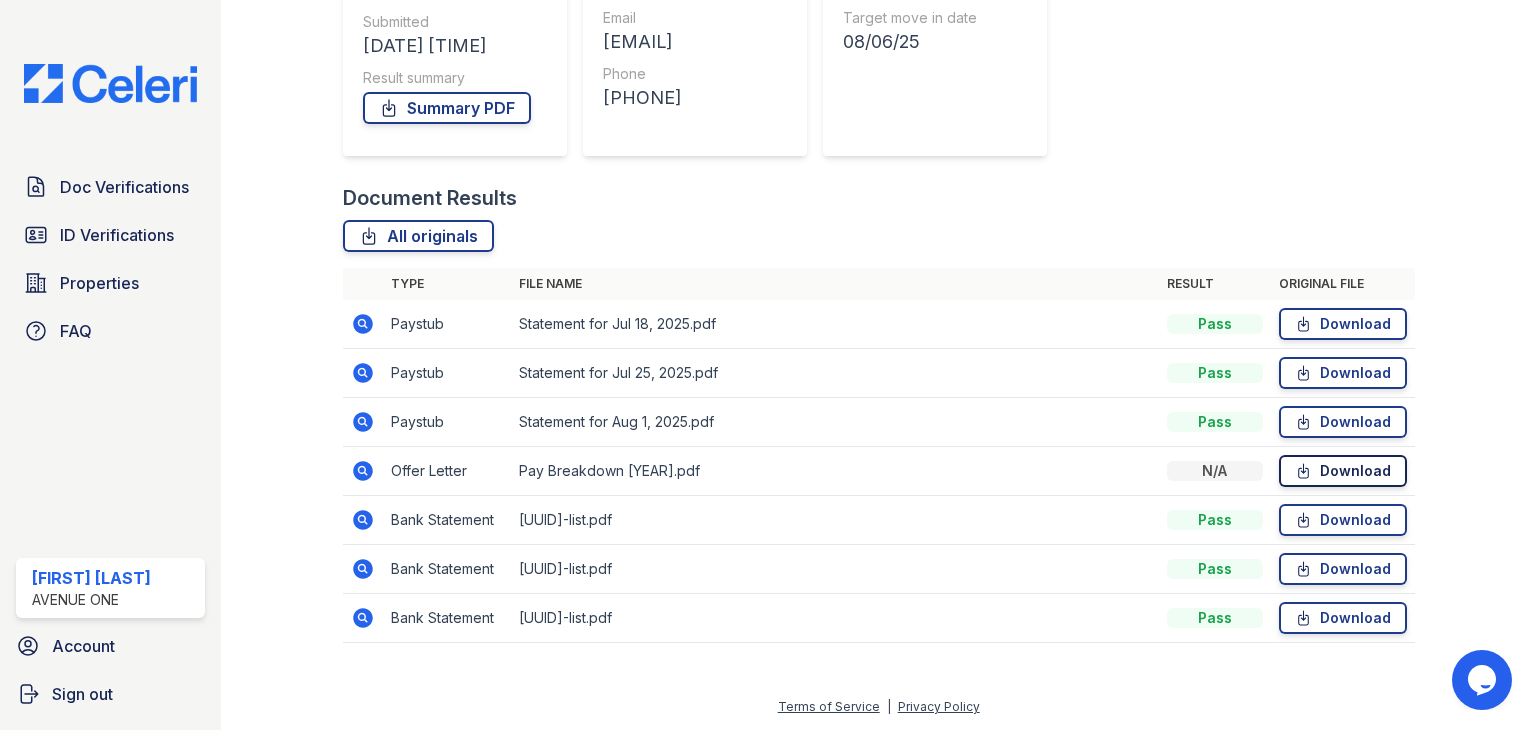 click on "Download" at bounding box center [1343, 471] 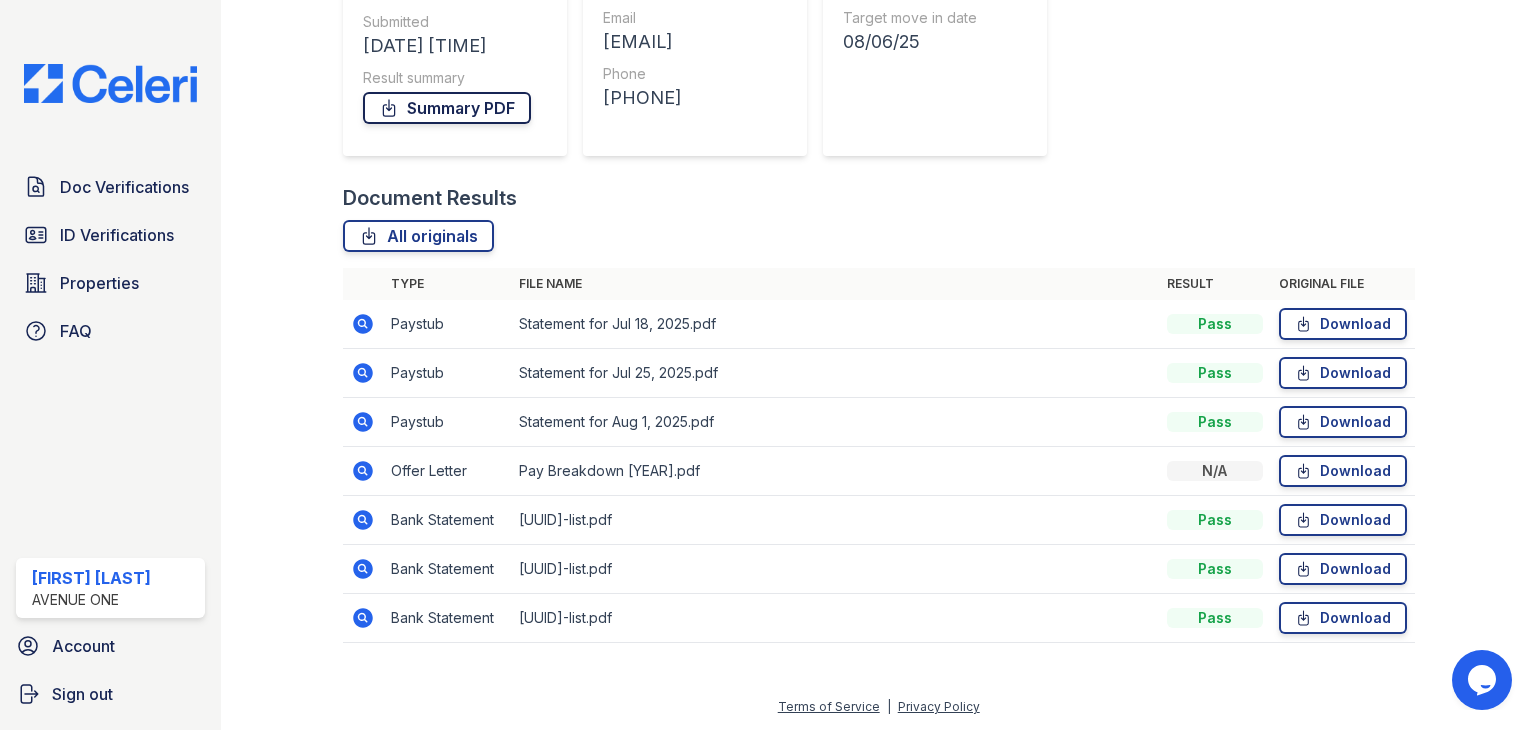 click on "Summary PDF" at bounding box center (447, 108) 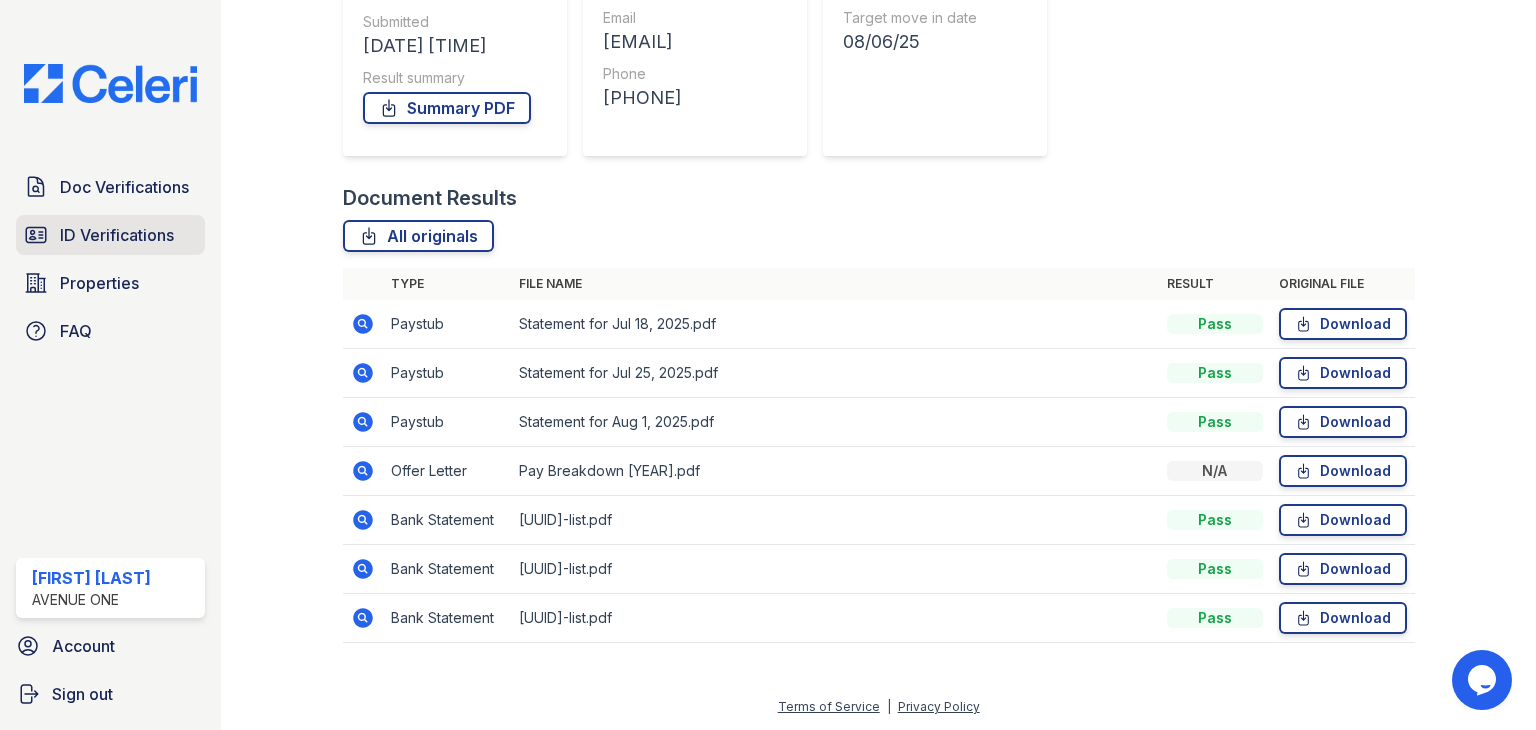 click on "ID Verifications" at bounding box center [117, 235] 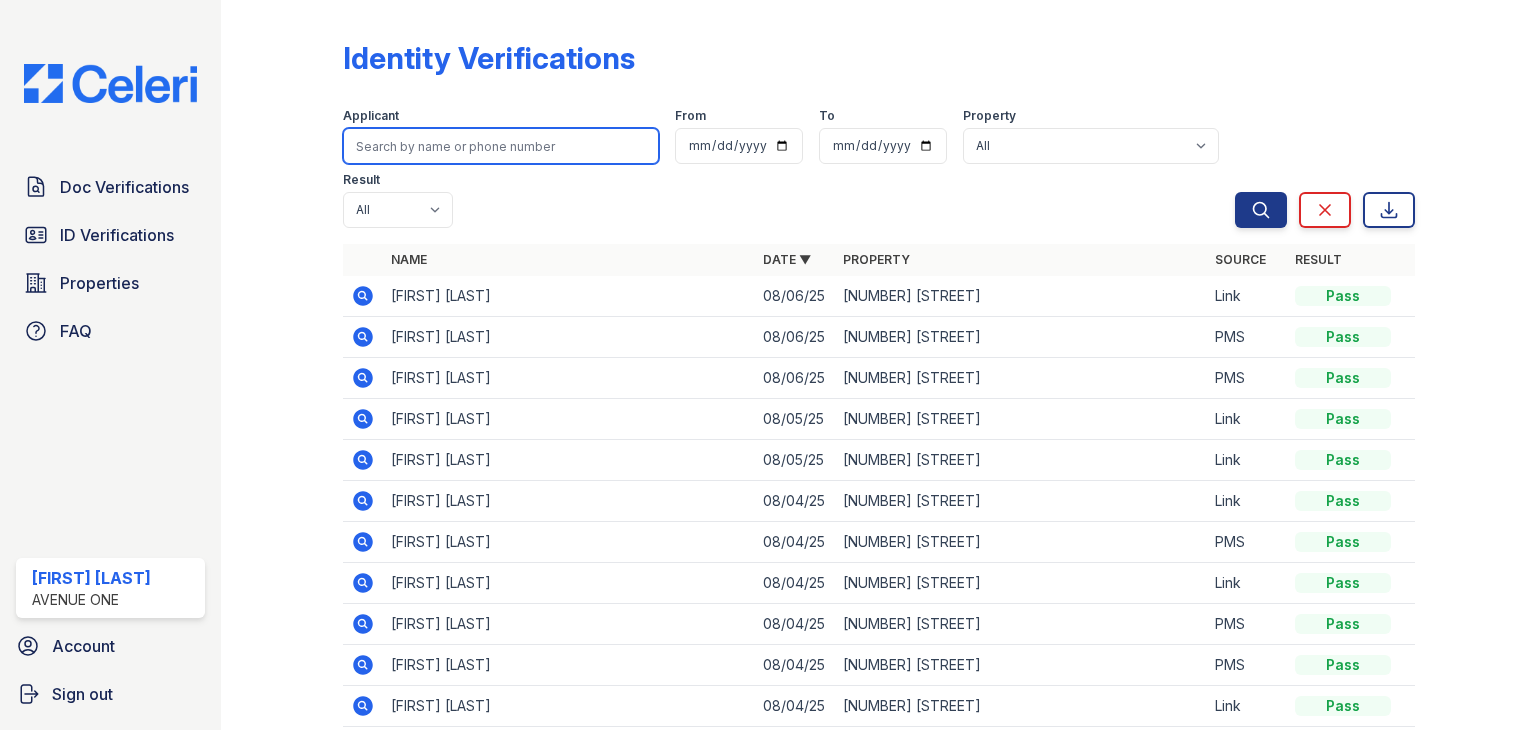 click at bounding box center [501, 146] 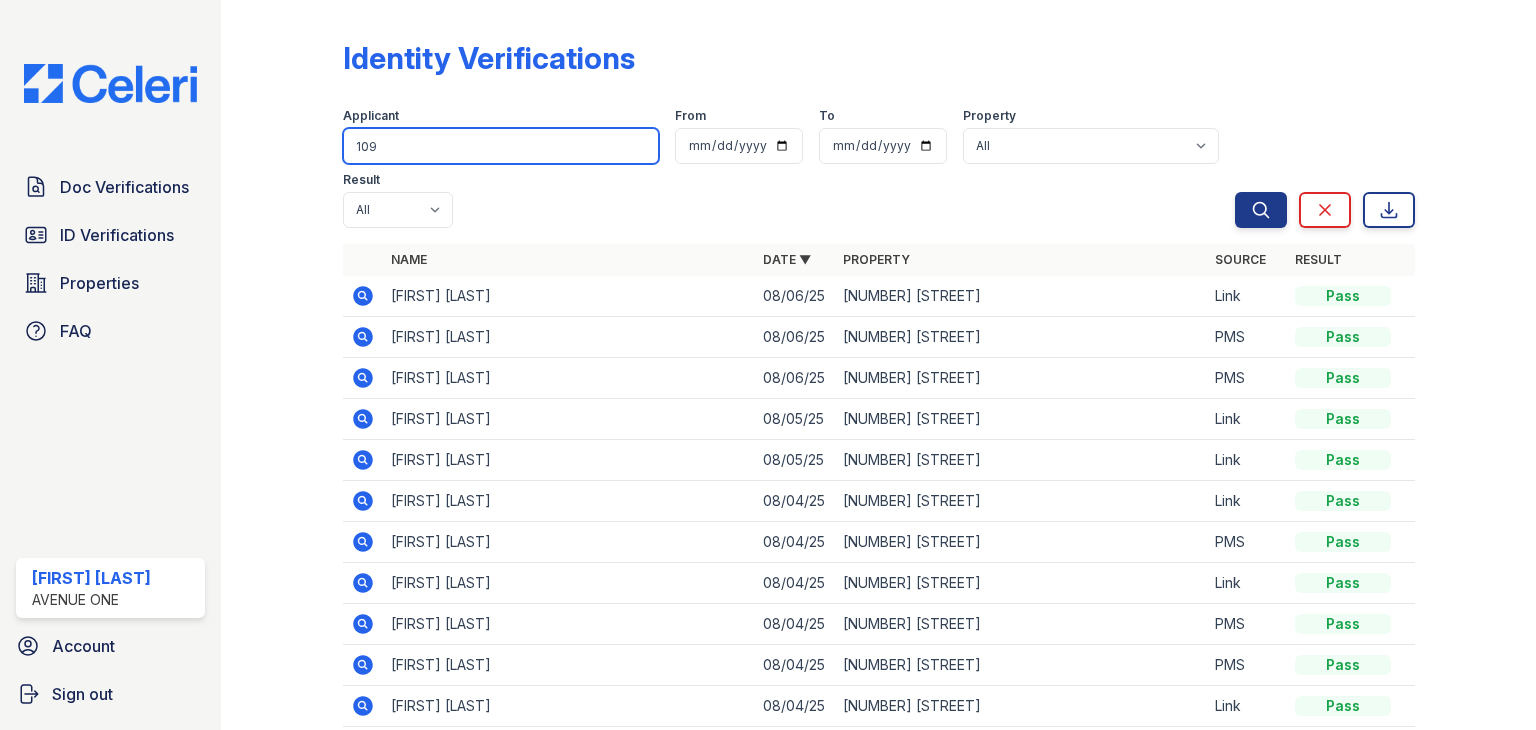 type on "109" 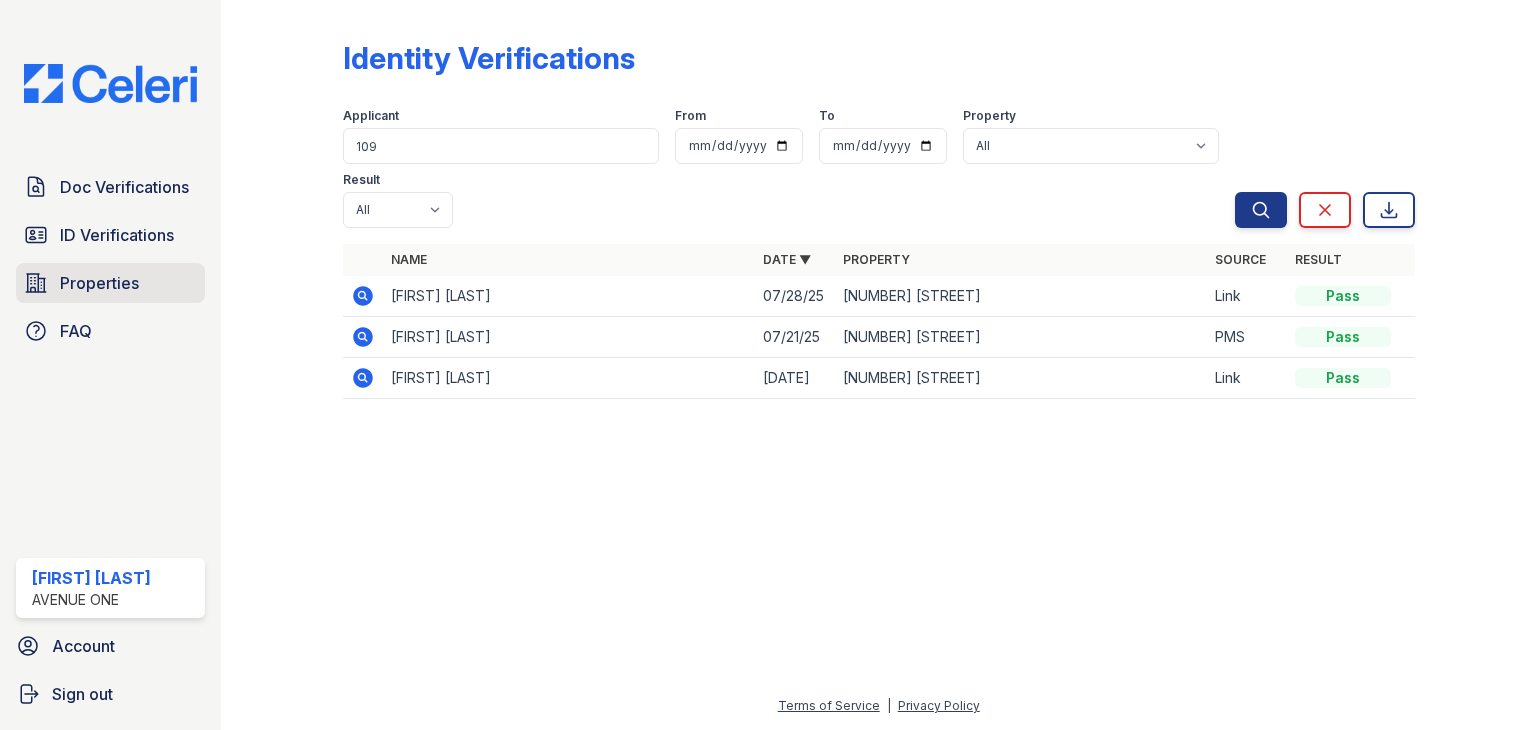 click on "Properties" at bounding box center [99, 283] 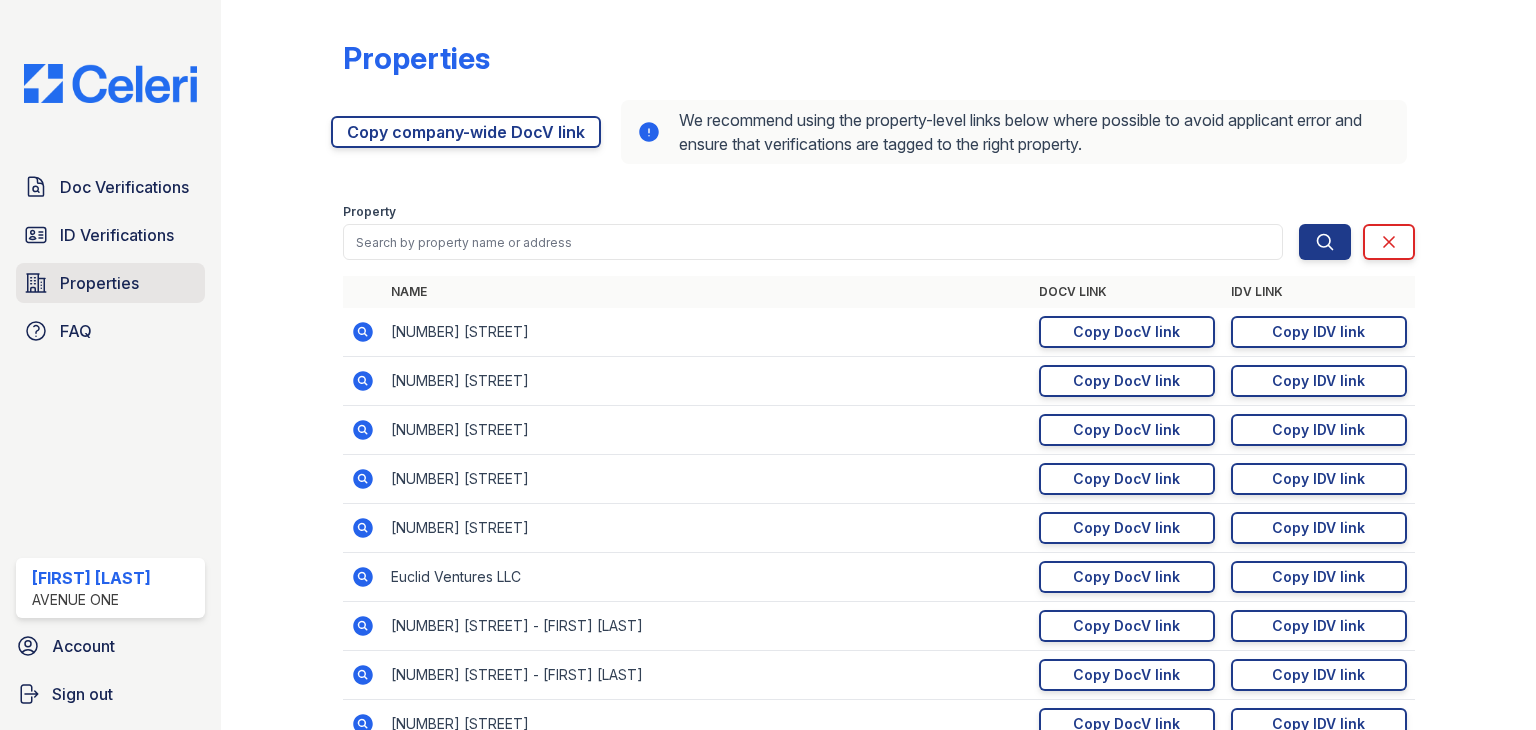 click on "Properties" at bounding box center [99, 283] 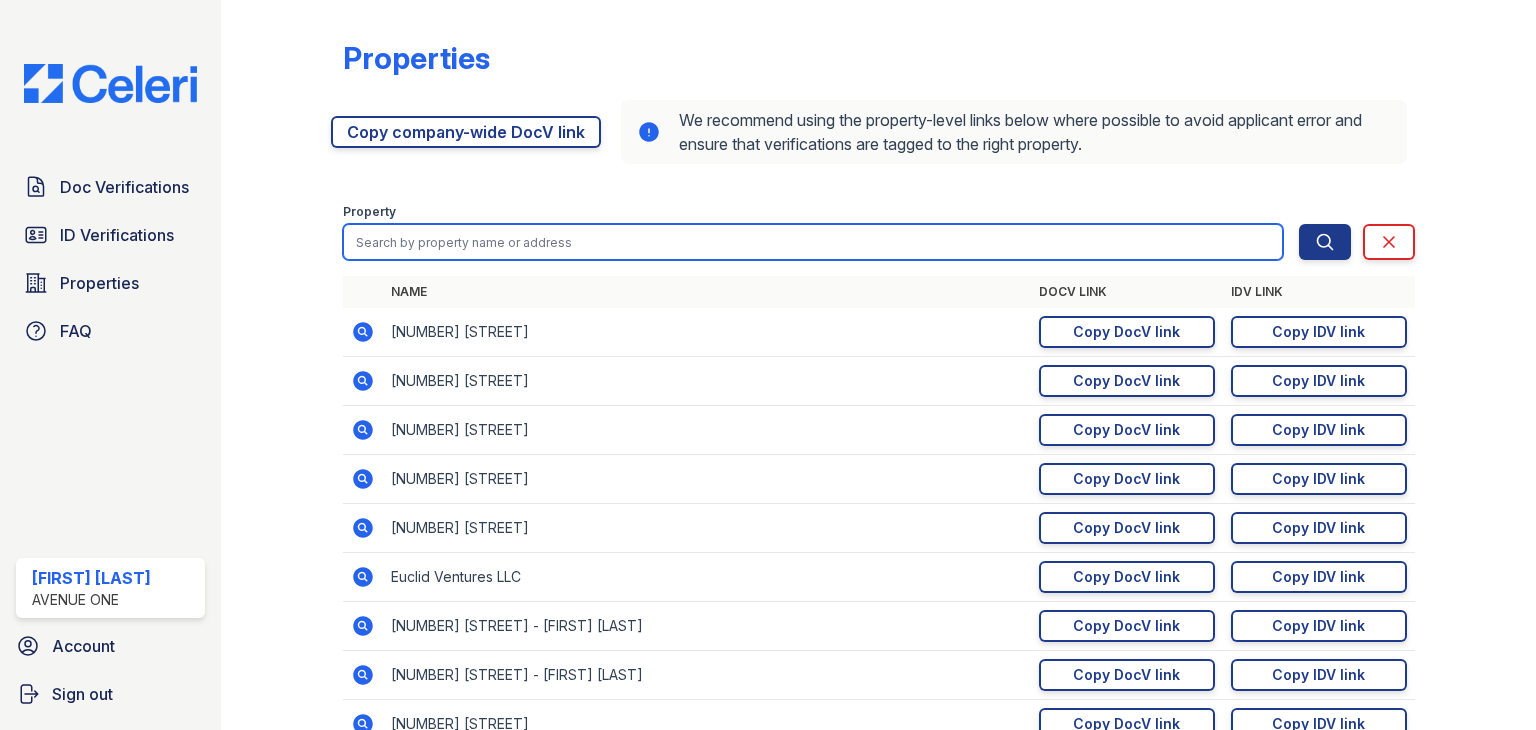 click at bounding box center (813, 242) 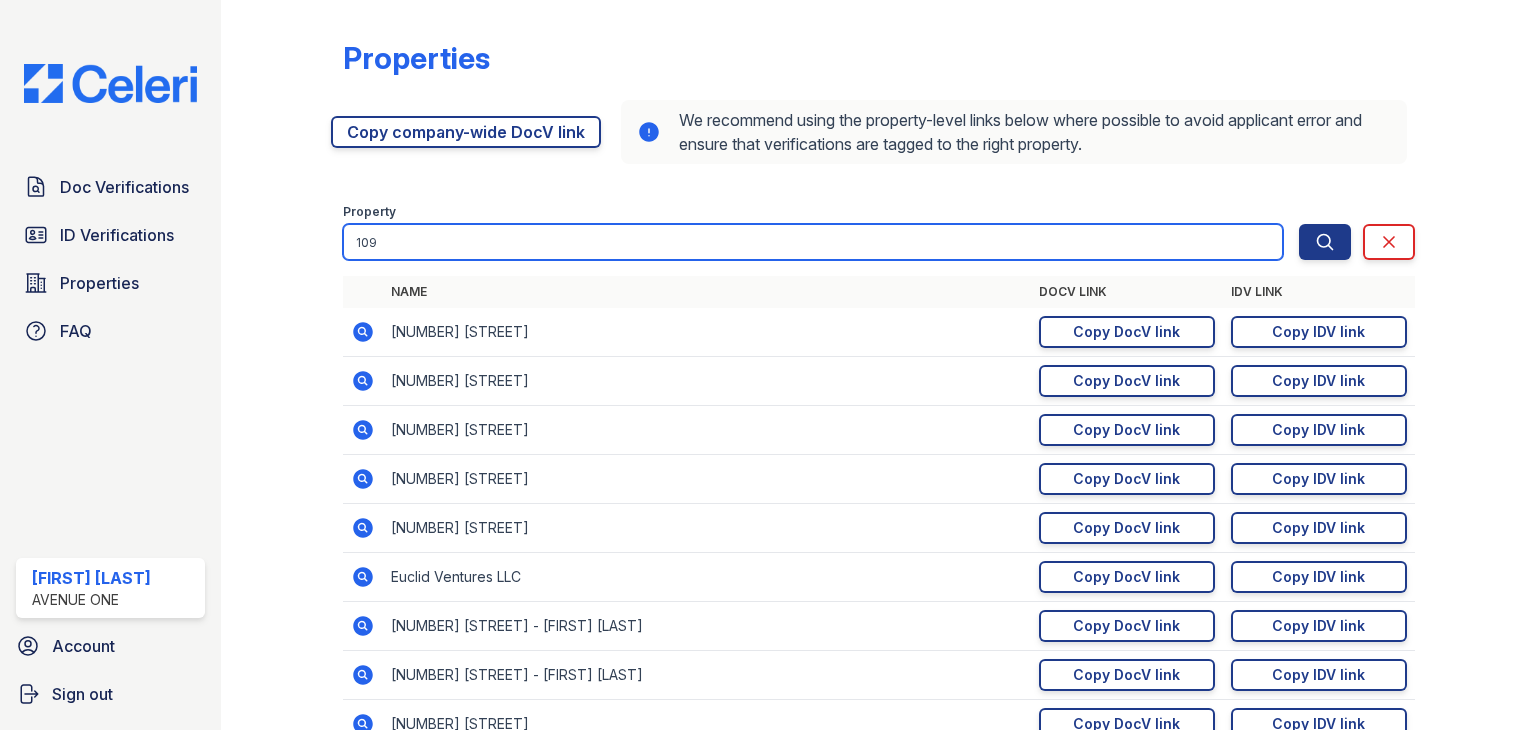 type on "109" 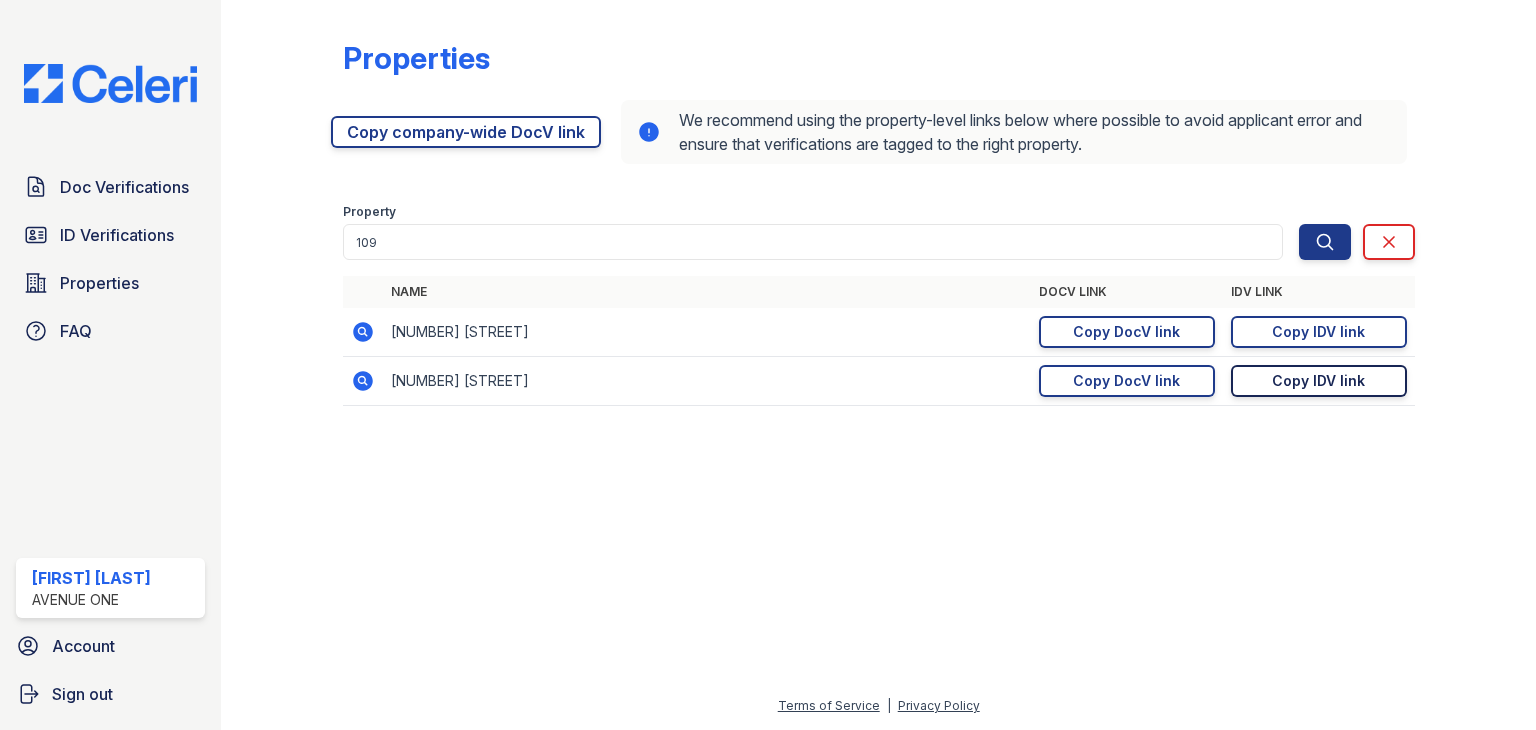 click on "Copy IDV link
Copy link" at bounding box center (1319, 381) 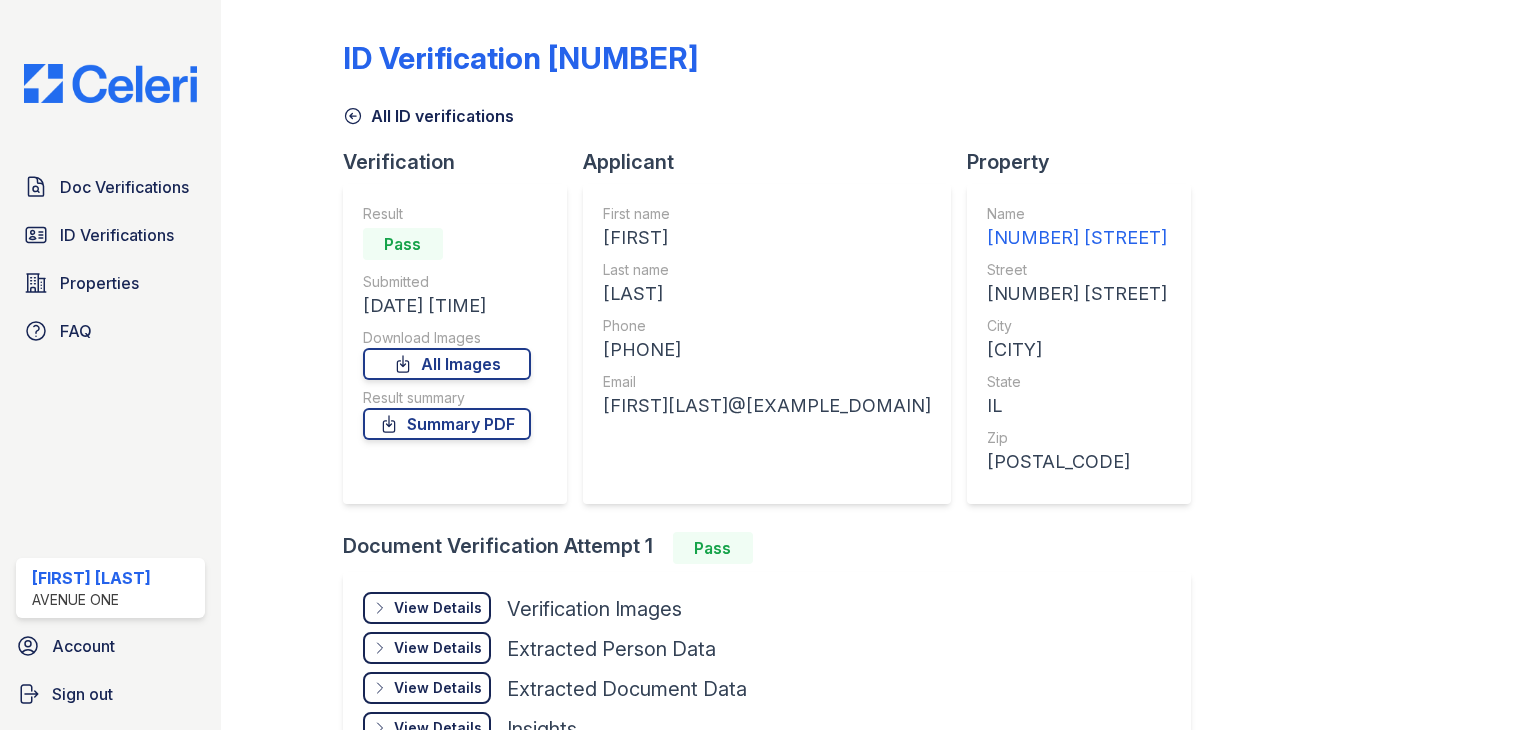scroll, scrollTop: 0, scrollLeft: 0, axis: both 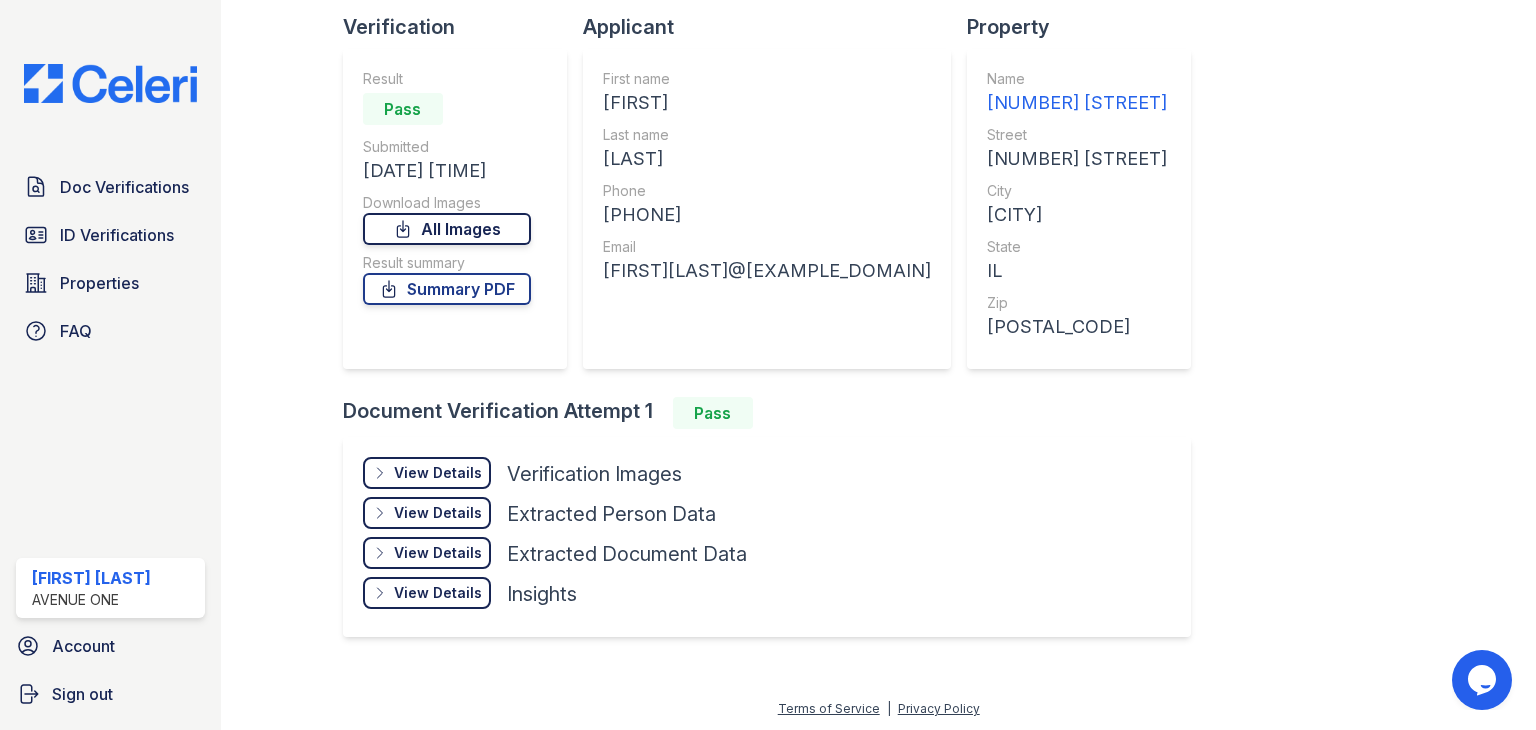 click on "All Images" at bounding box center (447, 229) 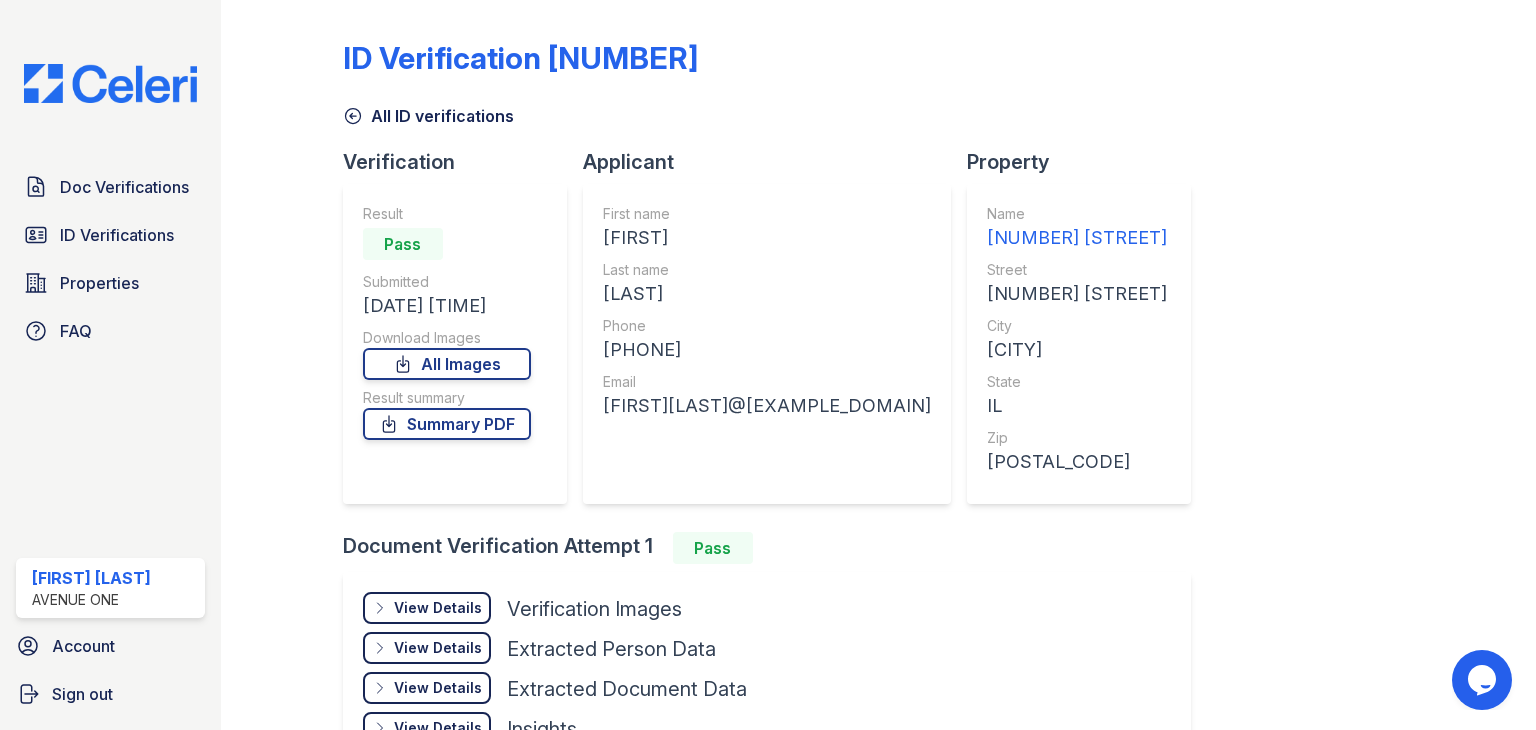 scroll, scrollTop: 135, scrollLeft: 0, axis: vertical 